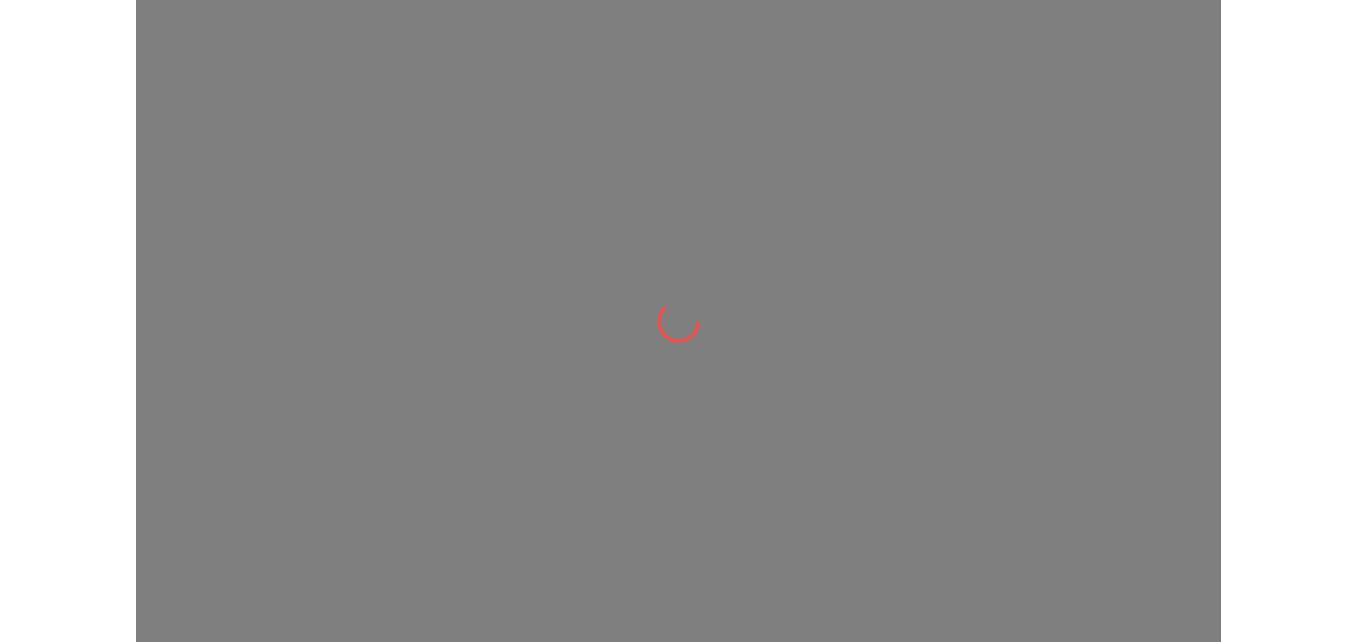 scroll, scrollTop: 0, scrollLeft: 0, axis: both 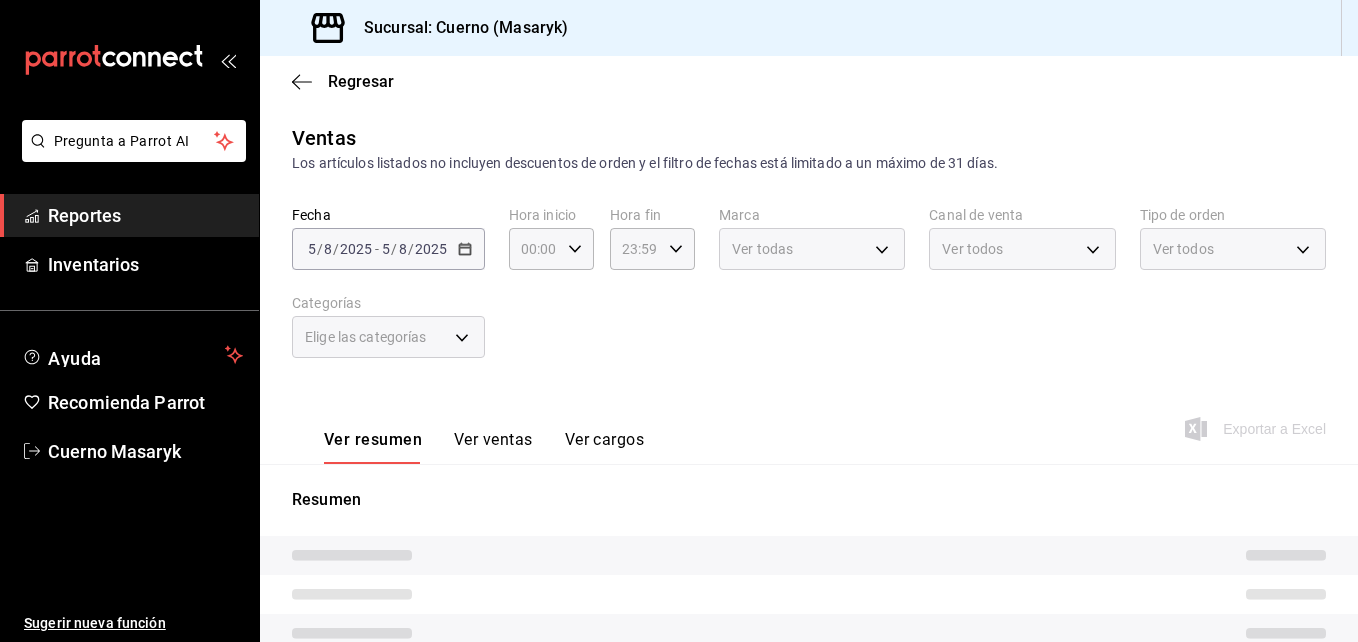 type on "04:00" 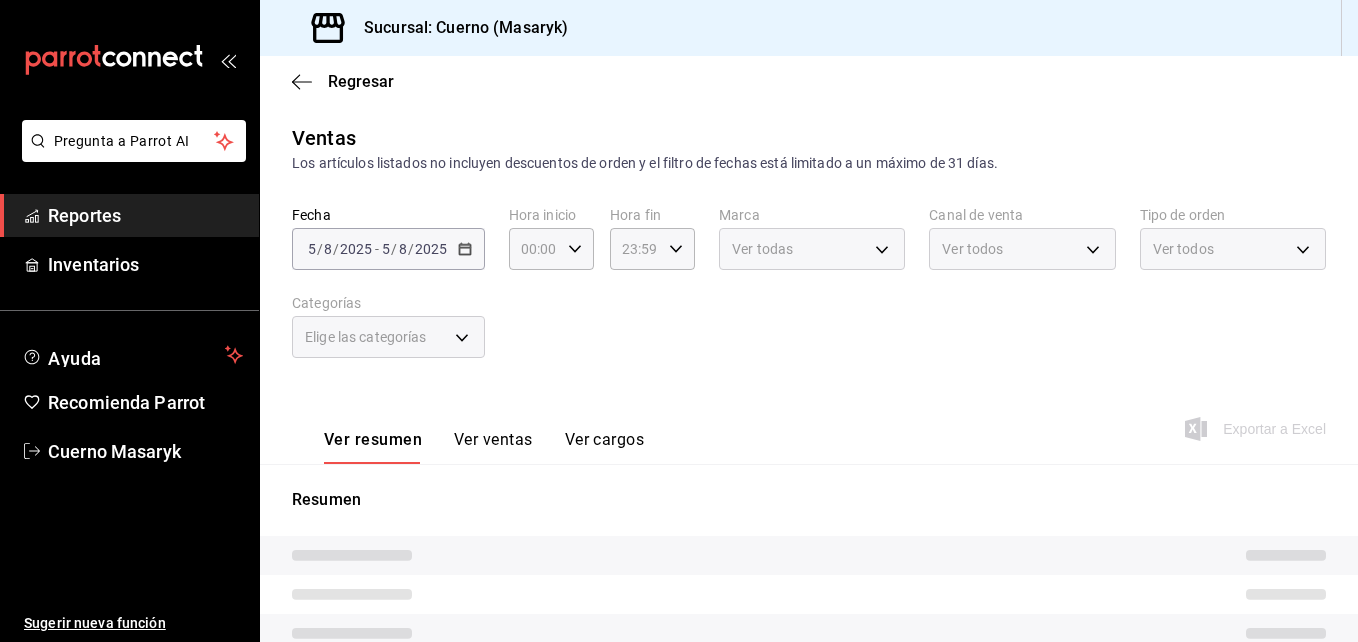 type on "c67b51a2-384c-483e-a5be-40afd3eac247,ec1a4520-4a99-4810-921e-4abf40ebc8c6,cd2d5a5c-9dab-4de5-be77-6b1ff8d73528,0b06985c-476a-4926-8cb4-0c33d217c9b5,83933eaa-847a-4c06-90ba-265bee7f359b,b6f202bb-65d4-485c-a1b9-a5c2185b9bfa,d16063fa-2f9c-4bd6-b58e-bf4fc48aed72,ee5aaa69-9142-43ce-9676-bc18a47e71bf,b6887529-22f6-43e0-9da7-ed44875a9f73,17da0d81-6ff8-4f9a-a57d-b8077ed1b29d,20024784-0d36-4118-8a57-5cb62a9bce40,da12ac79-a992-41f3-94f8-4ca37c4410ec,46cea9d1-78b0-47e7-b327-cb0a3185b7c6,fd8ba530-6a07-4032-8818-2f3296a94707,33ca7709-8aec-4fb0-b00b-0305317c461a,e4ebced7-71c4-400d-89f2-b163196c0720,79a2b4cc-c27d-46d9-90ec-a788395f29fd,eb40e2f2-3da2-4a87-8508-fea5246c455c,ed6efd63-7b81-43c4-983a-5a30f8b4f270,65a48524-312a-4832-98f8-4d8f232d7ab1,e40468a1-d894-4f6e-a352-31e69d92b6c8,6ef5e79e-463e-43ab-93dc-5ac76e3d0758,6b187c48-6e23-462b-8a13-55f5d7d2d8ba,7c5bf470-2fb9-4d9f-8e1e-9d43cc19d614,d7321114-7ae6-410f-a1f0-db6263a1c8f5,9105c755-36d1-48b5-b643-9e622369a50a,efaaddde-c3a7-4665-9a46-0a13e5ab7636,7643192a-f10b-4320-8e4..." 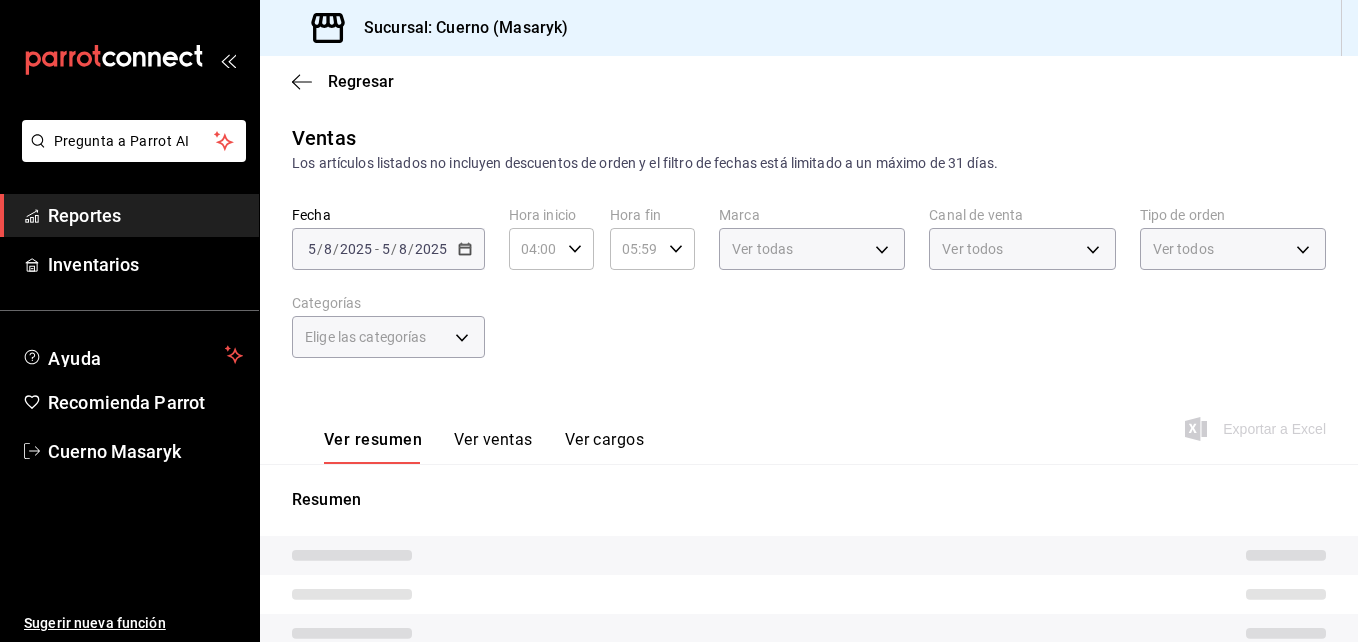type on "4ea0d660-02b3-4785-bb88-48b5ef6e196c" 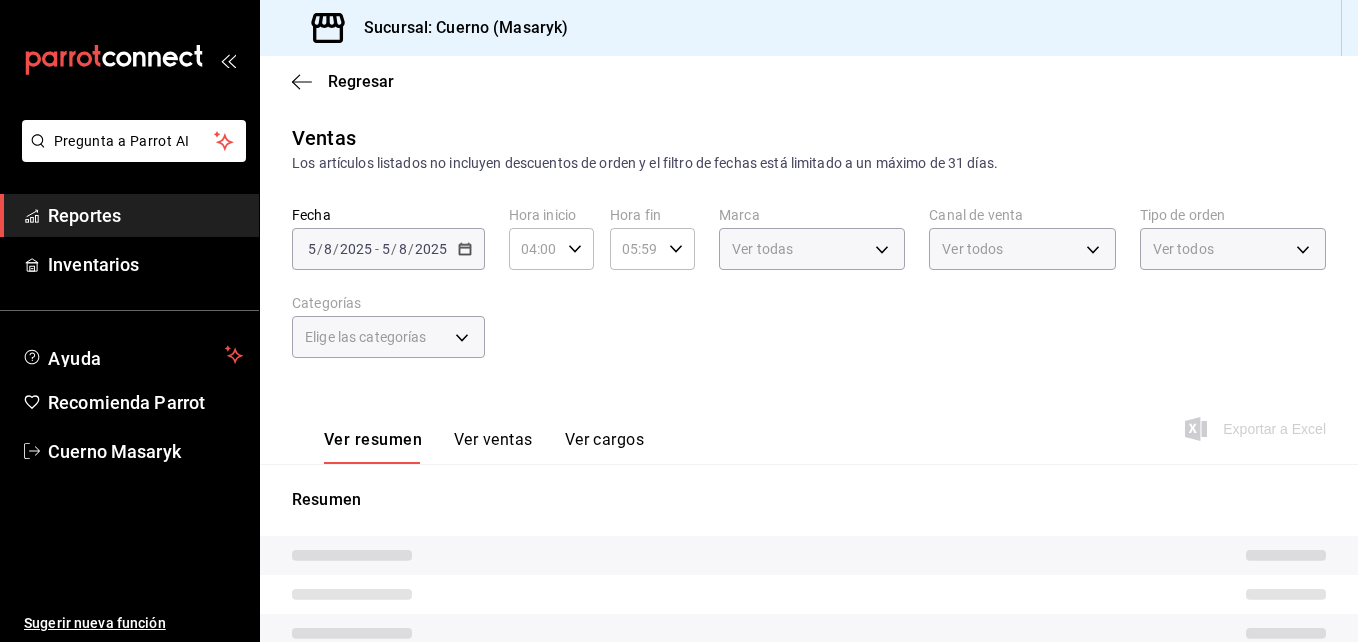 type on "d8208262-291b-4595-bbfa-ed1e8660efdb,73ecdc8a-b505-4242-b24a-d5f1595b9b0a,EXTERNAL" 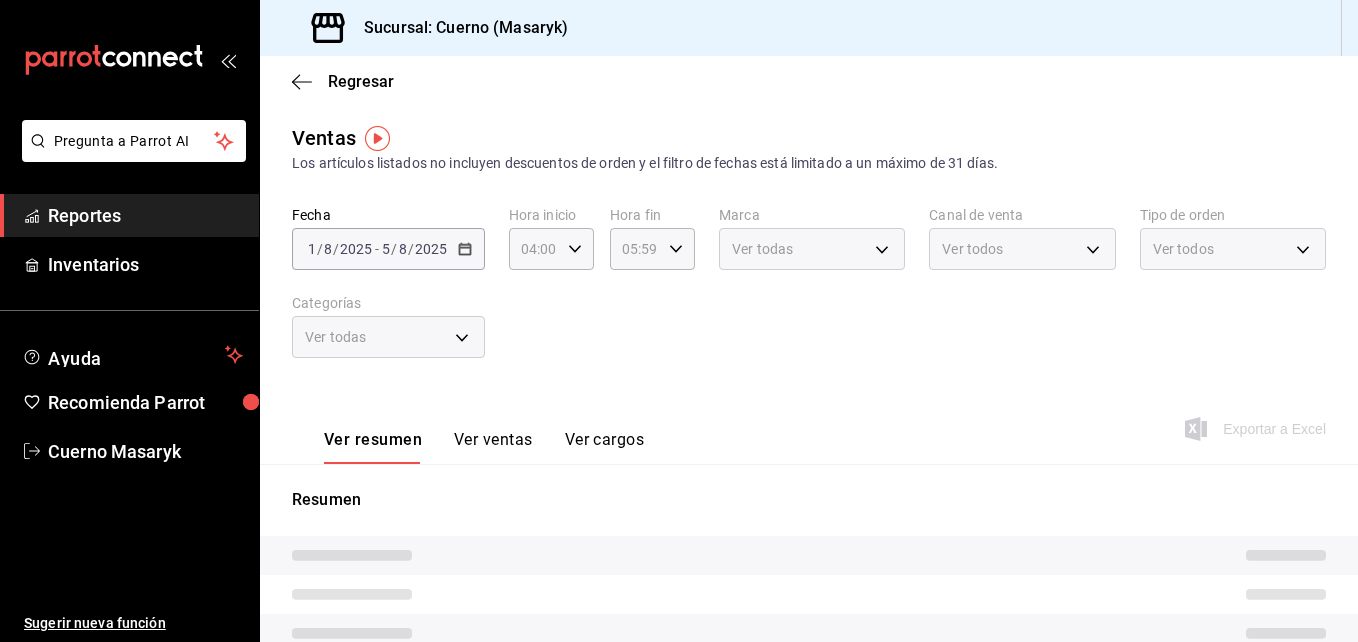 click on "2025-08-01 1 / 8 / 2025 - 2025-08-05 5 / 8 / 2025" at bounding box center [388, 249] 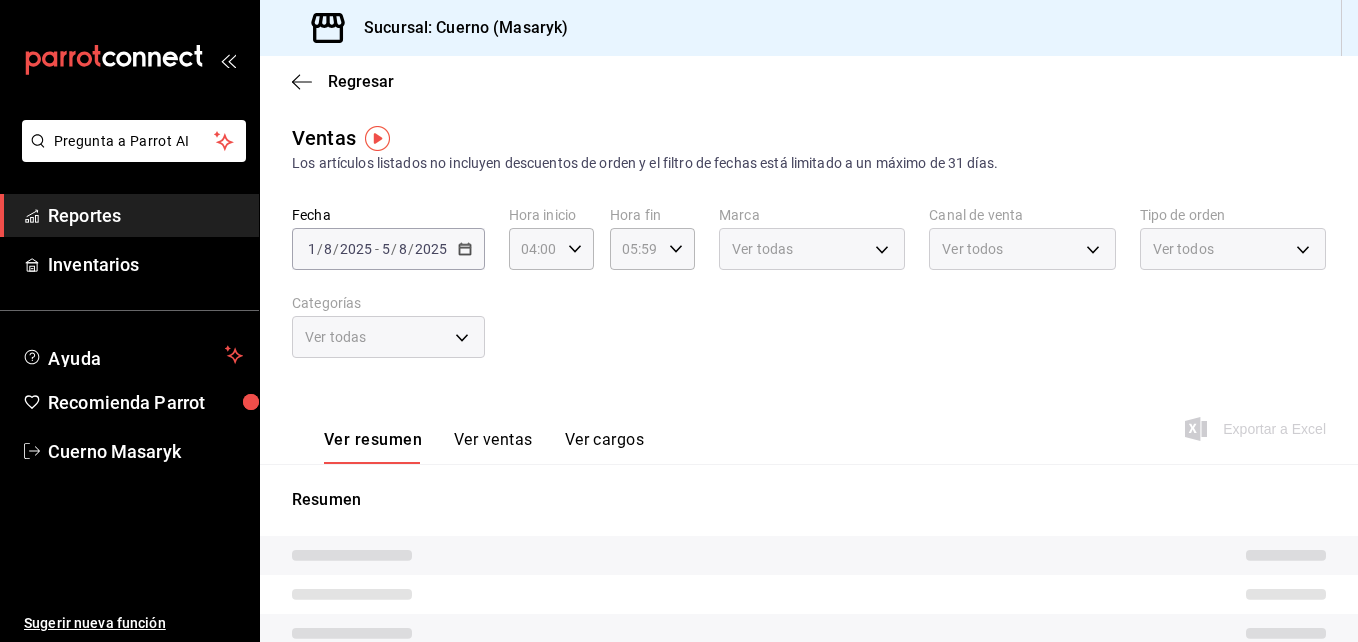 click on "2025-08-01 1 / 8 / 2025 - 2025-08-05 5 / 8 / 2025" at bounding box center [388, 249] 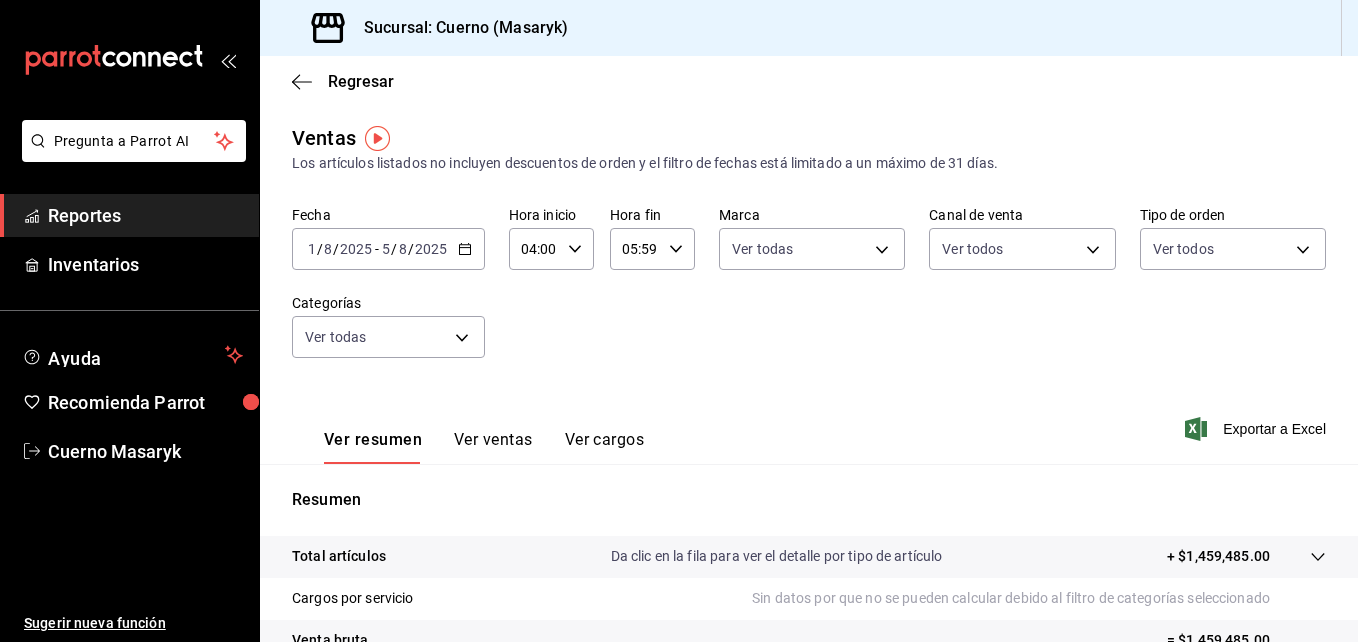 click on "2025-08-01 1 / 8 / 2025 - 2025-08-05 5 / 8 / 2025" at bounding box center [388, 249] 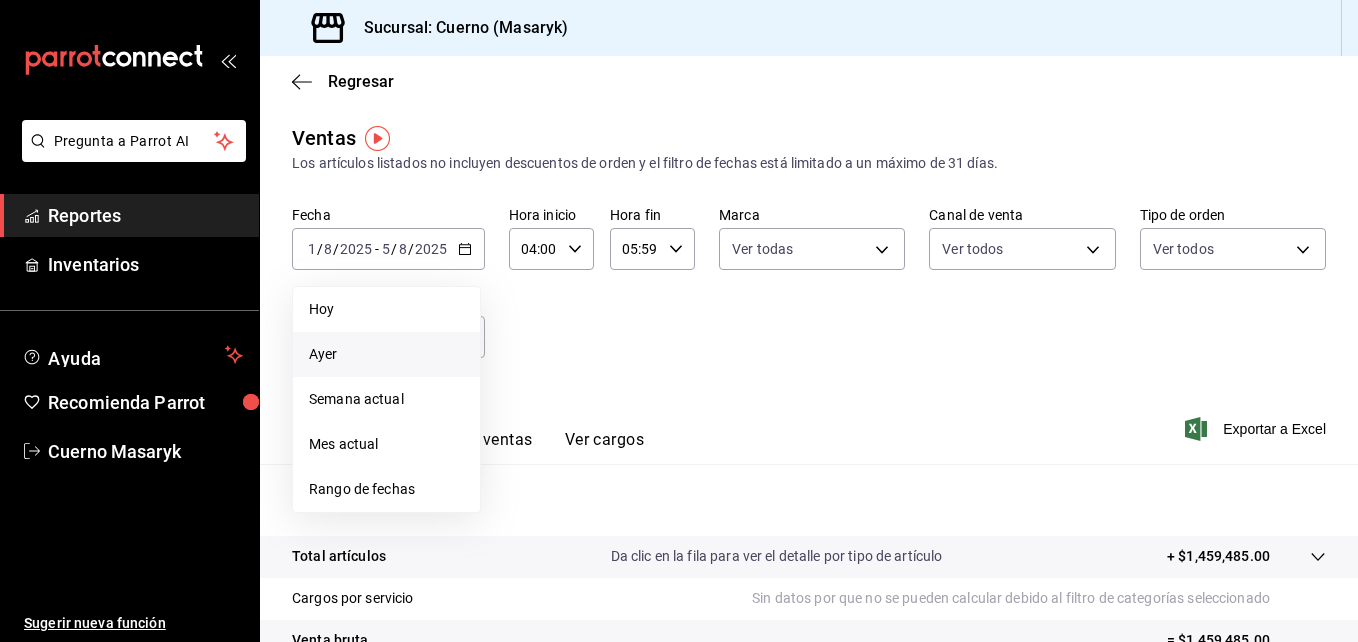 click on "Ayer" at bounding box center [386, 354] 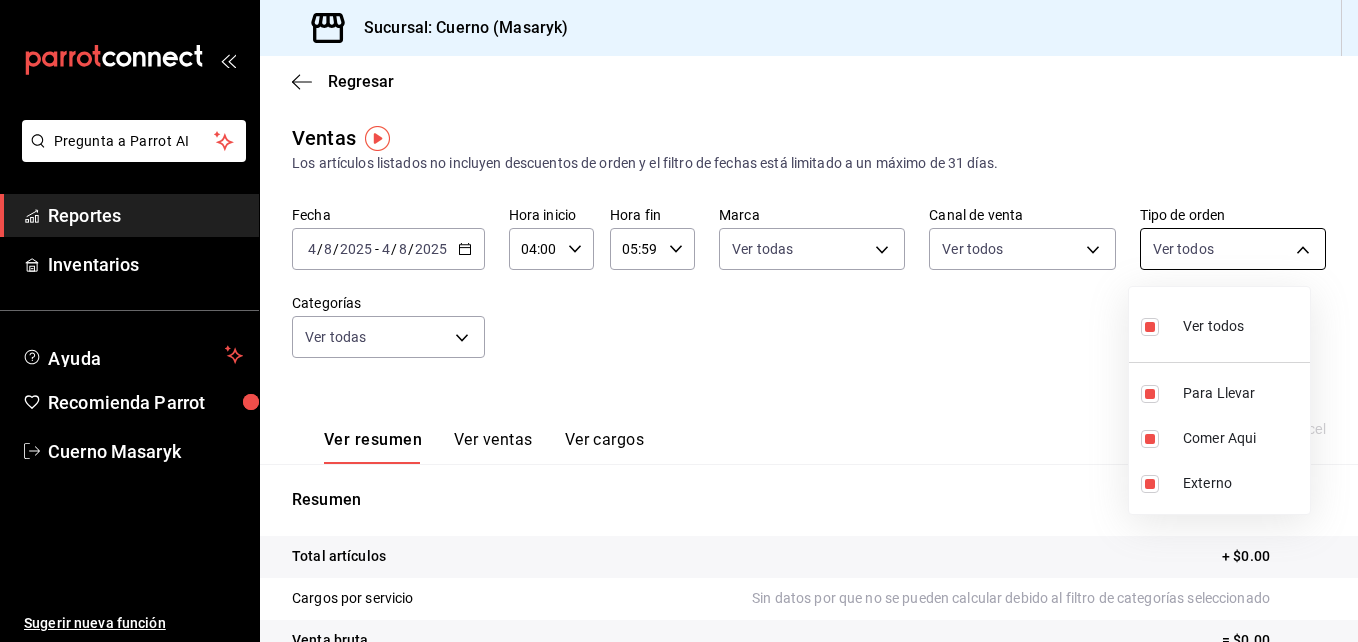 click on "Pregunta a Parrot AI Reportes   Inventarios   Ayuda Recomienda Parrot   Cuerno Masaryk   Sugerir nueva función   Sucursal: Cuerno (Masaryk) Regresar Ventas Los artículos listados no incluyen descuentos de orden y el filtro de fechas está limitado a un máximo de 31 días. Fecha [DATE] [DATE] - [DATE] [DATE] Hora inicio 04:00 Hora inicio Hora fin 05:59 Hora fin Marca Ver todas 4ea0d660-02b3-4785-bb88-48b5ef6e196c Canal de venta Ver todos PARROT,UBER_EATS,RAPPI,DIDI_FOOD,ONLINE Tipo de orden Ver todos d8208262-291b-4595-bbfa-ed1e8660efdb,73ecdc8a-b505-4242-b24a-d5f1595b9b0a,EXTERNAL Categorías Ver todas Ver resumen Ver ventas Ver cargos Exportar a Excel Resumen Total artículos + $0.00 Cargos por servicio  Sin datos por que no se pueden calcular debido al filtro de categorías seleccionado Venta bruta = $0.00 Descuentos totales  Sin datos por que no se pueden calcular debido al filtro de categorías seleccionado Certificados de regalo Venta total = $0.00 Impuestos - $0.00 Venta neta" at bounding box center [679, 321] 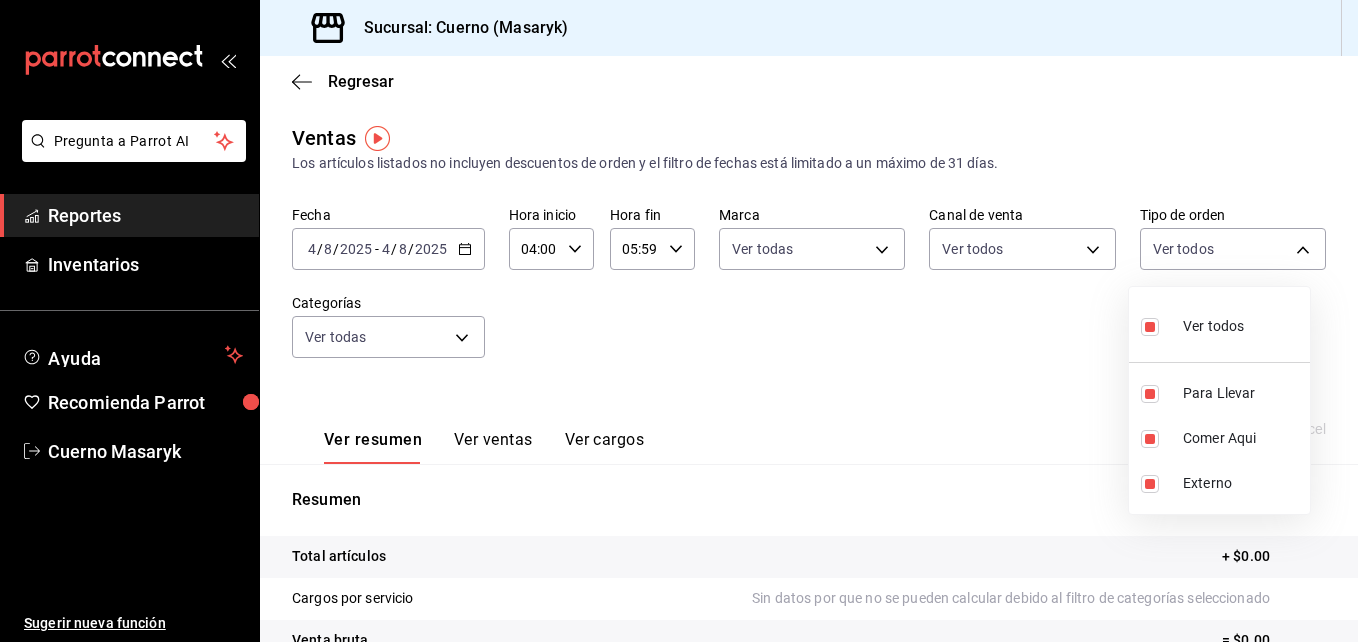 click at bounding box center [679, 321] 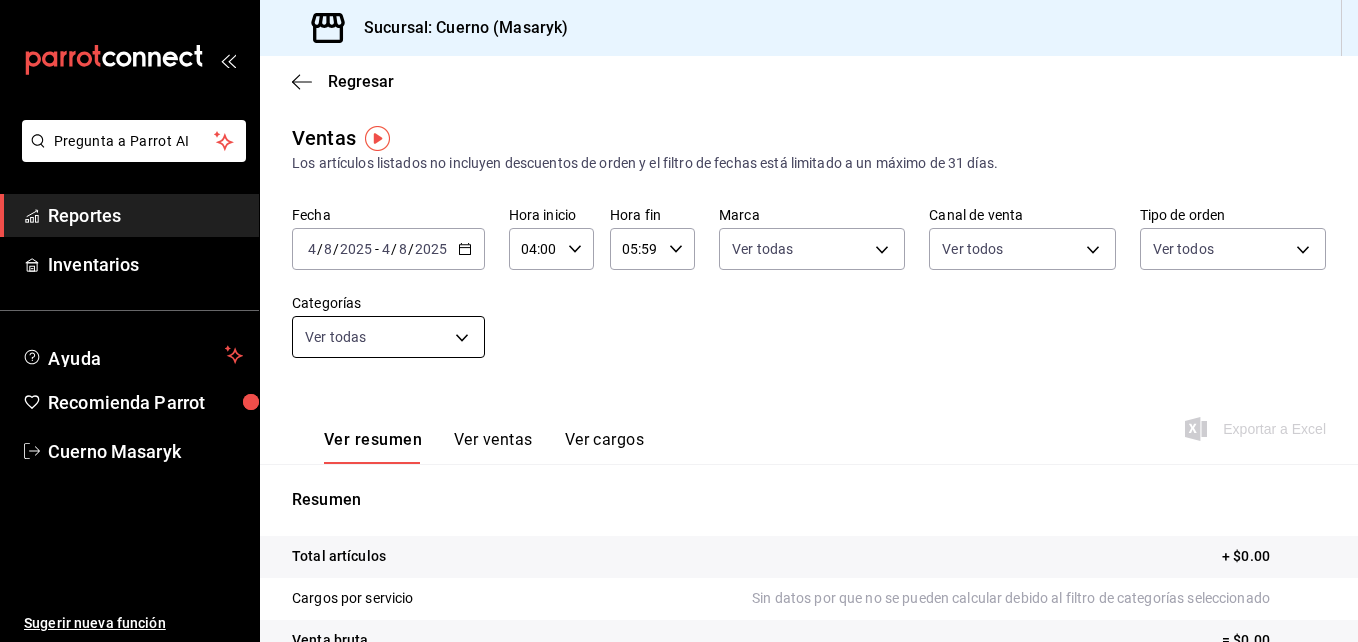 click on "Pregunta a Parrot AI Reportes   Inventarios   Ayuda Recomienda Parrot   Cuerno Masaryk   Sugerir nueva función   Sucursal: Cuerno (Masaryk) Regresar Ventas Los artículos listados no incluyen descuentos de orden y el filtro de fechas está limitado a un máximo de 31 días. Fecha [DATE] [DATE] - [DATE] [DATE] Hora inicio 04:00 Hora inicio Hora fin 05:59 Hora fin Marca Ver todas 4ea0d660-02b3-4785-bb88-48b5ef6e196c Canal de venta Ver todos PARROT,UBER_EATS,RAPPI,DIDI_FOOD,ONLINE Tipo de orden Ver todos d8208262-291b-4595-bbfa-ed1e8660efdb,73ecdc8a-b505-4242-b24a-d5f1595b9b0a,EXTERNAL Categorías Ver todas Ver resumen Ver ventas Ver cargos Exportar a Excel Resumen Total artículos + $0.00 Cargos por servicio  Sin datos por que no se pueden calcular debido al filtro de categorías seleccionado Venta bruta = $0.00 Descuentos totales  Sin datos por que no se pueden calcular debido al filtro de categorías seleccionado Certificados de regalo Venta total = $0.00 Impuestos - $0.00 Venta neta" at bounding box center [679, 321] 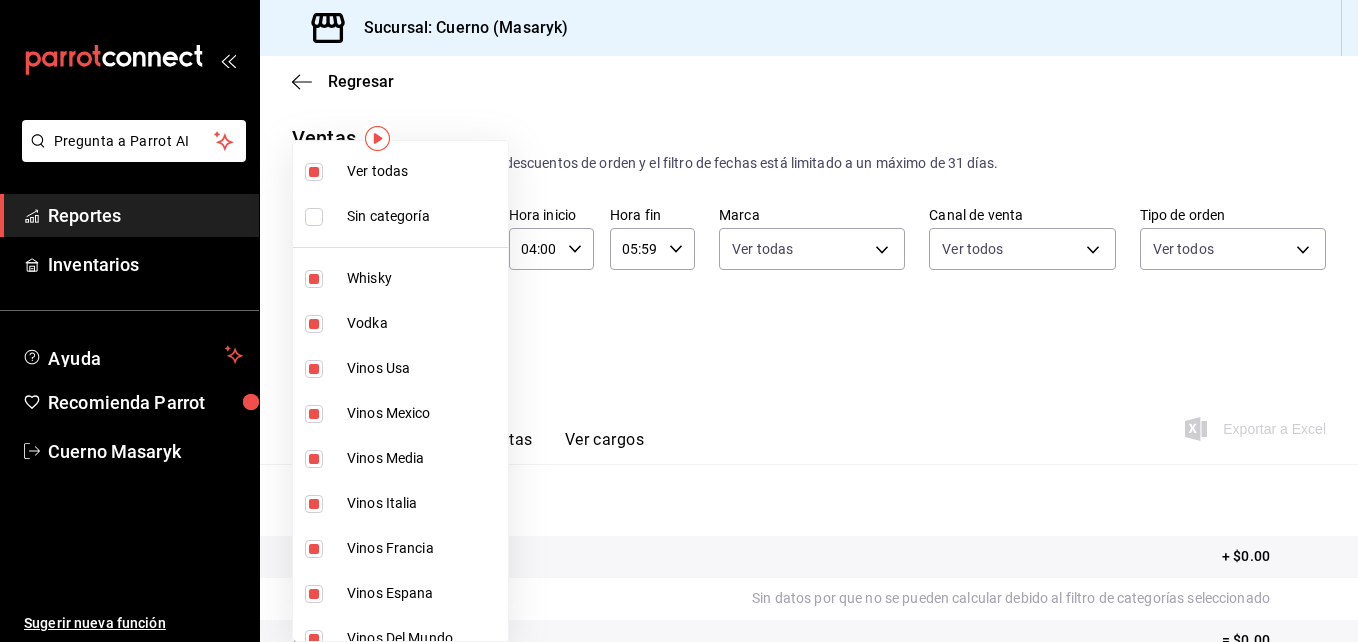 click at bounding box center (679, 321) 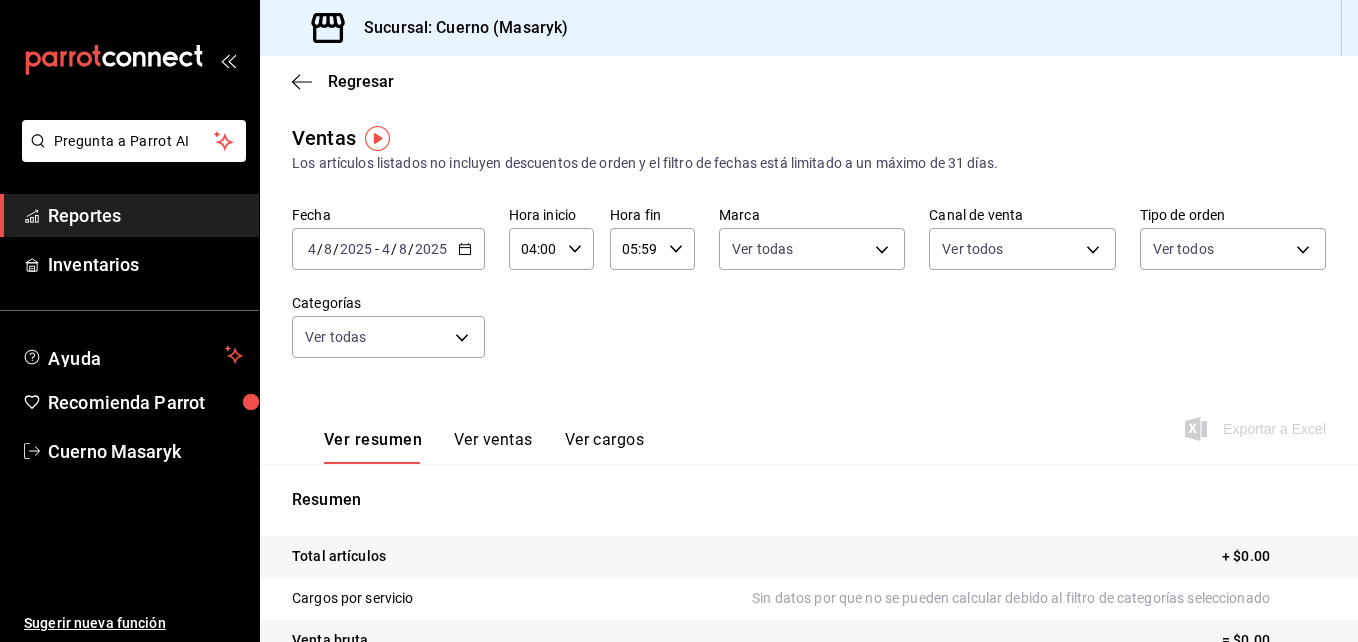 click 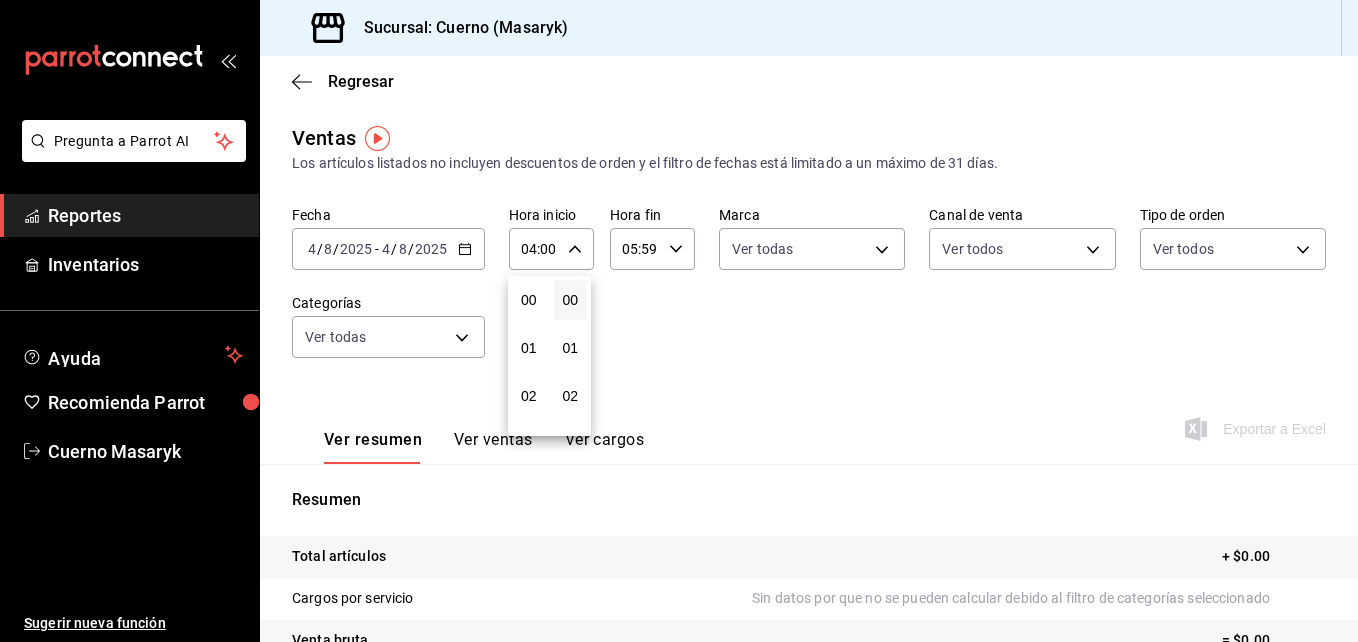 scroll, scrollTop: 192, scrollLeft: 0, axis: vertical 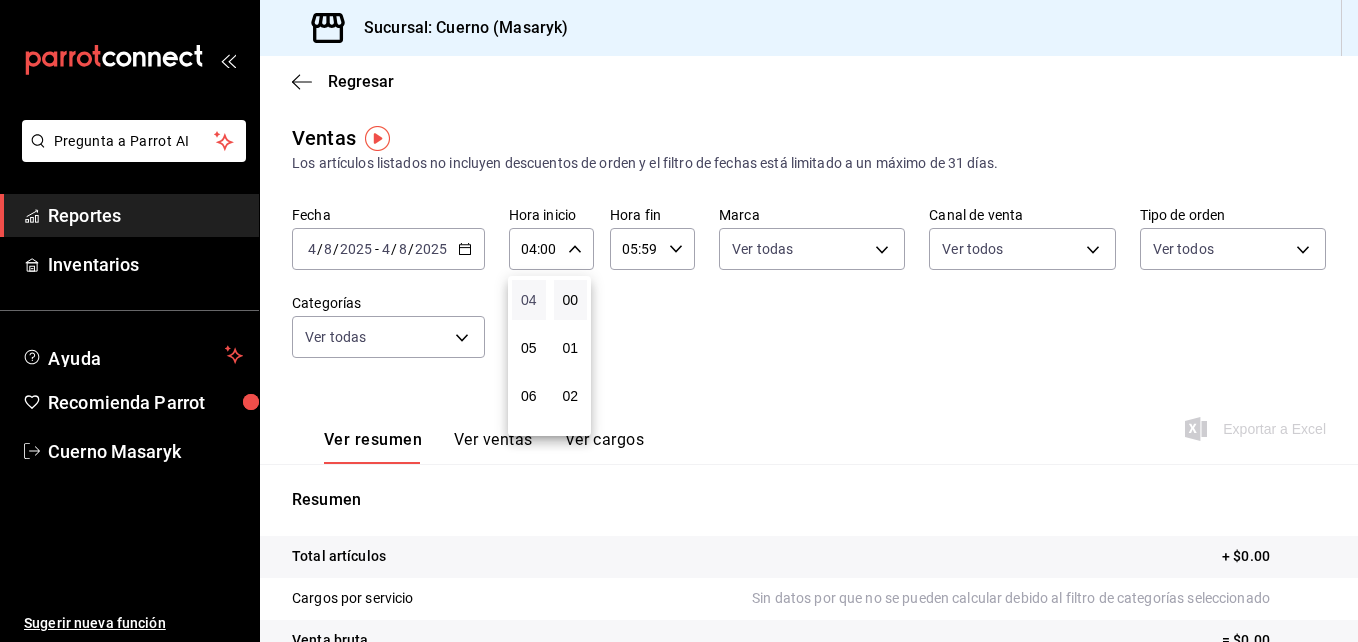 click on "04" at bounding box center [529, 300] 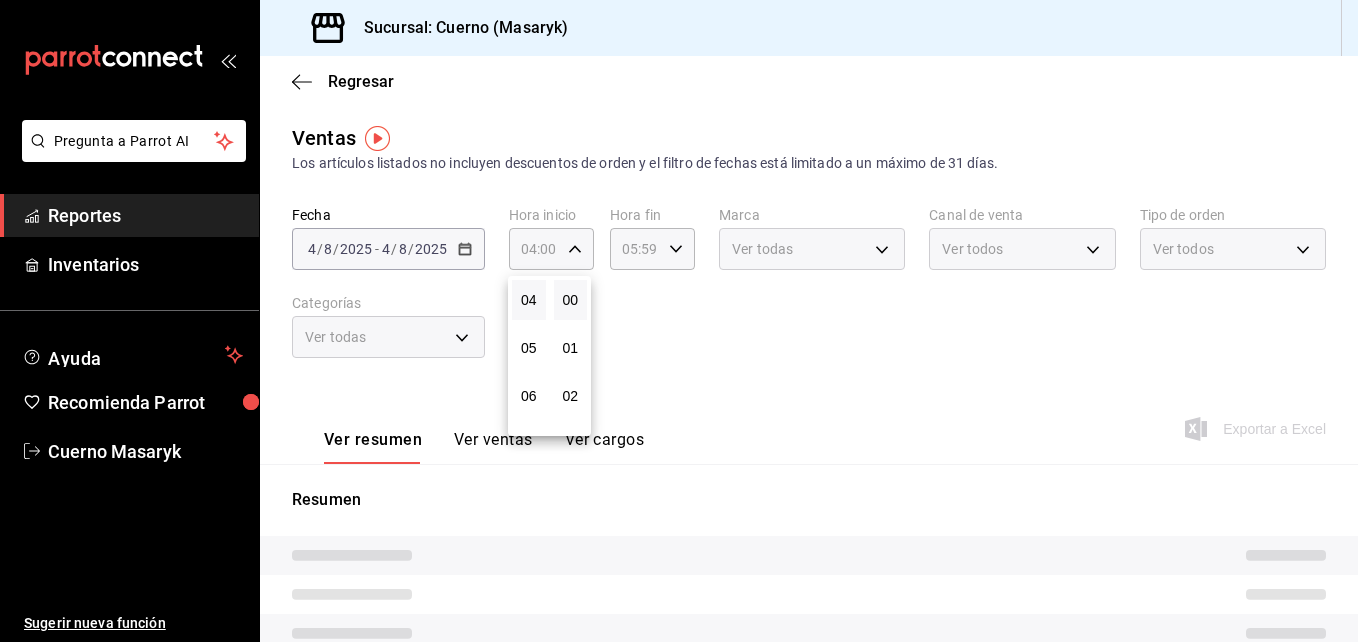 click at bounding box center (679, 321) 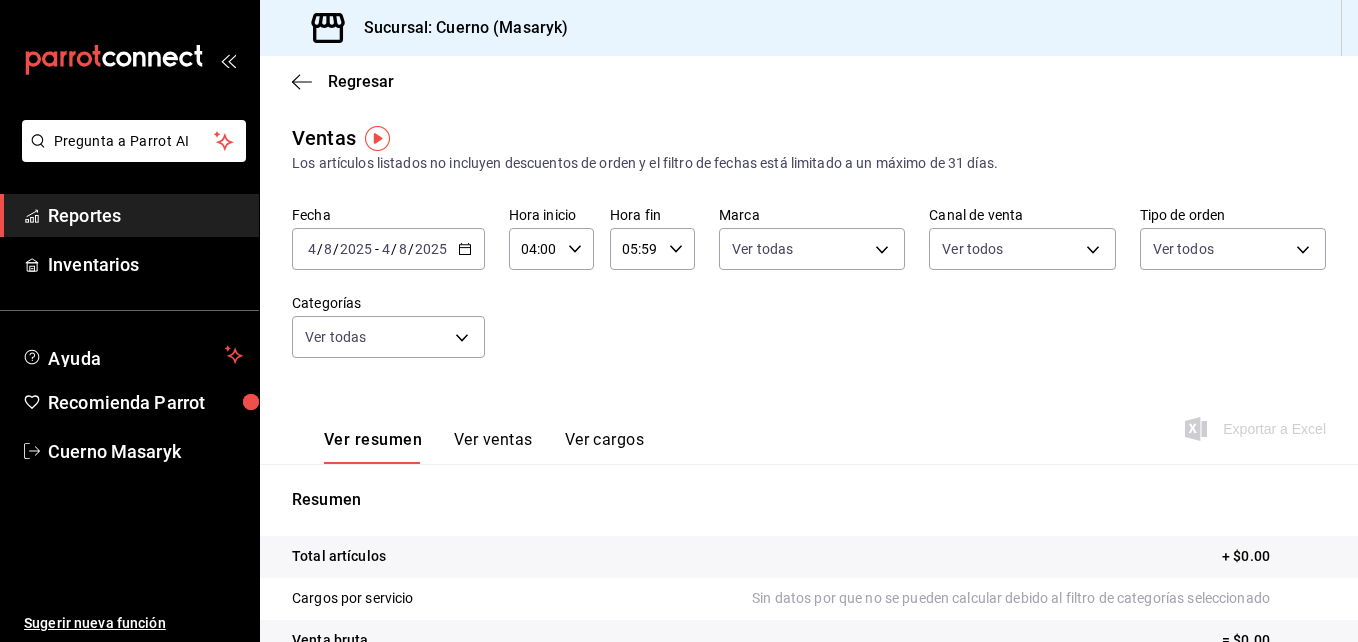 click on "Fecha [DATE] [DATE] - [DATE] [DATE] Hora inicio 04:00 Hora inicio Hora fin 05:59 Hora fin Marca Ver todas 4ea0d660-02b3-4785-bb88-48b5ef6e196c Canal de venta Ver todos PARROT,UBER_EATS,RAPPI,DIDI_FOOD,ONLINE Tipo de orden Ver todos d8208262-291b-4595-bbfa-ed1e8660efdb,73ecdc8a-b505-4242-b24a-d5f1595b9b0a,EXTERNAL Categorías Ver todas" at bounding box center [809, 294] 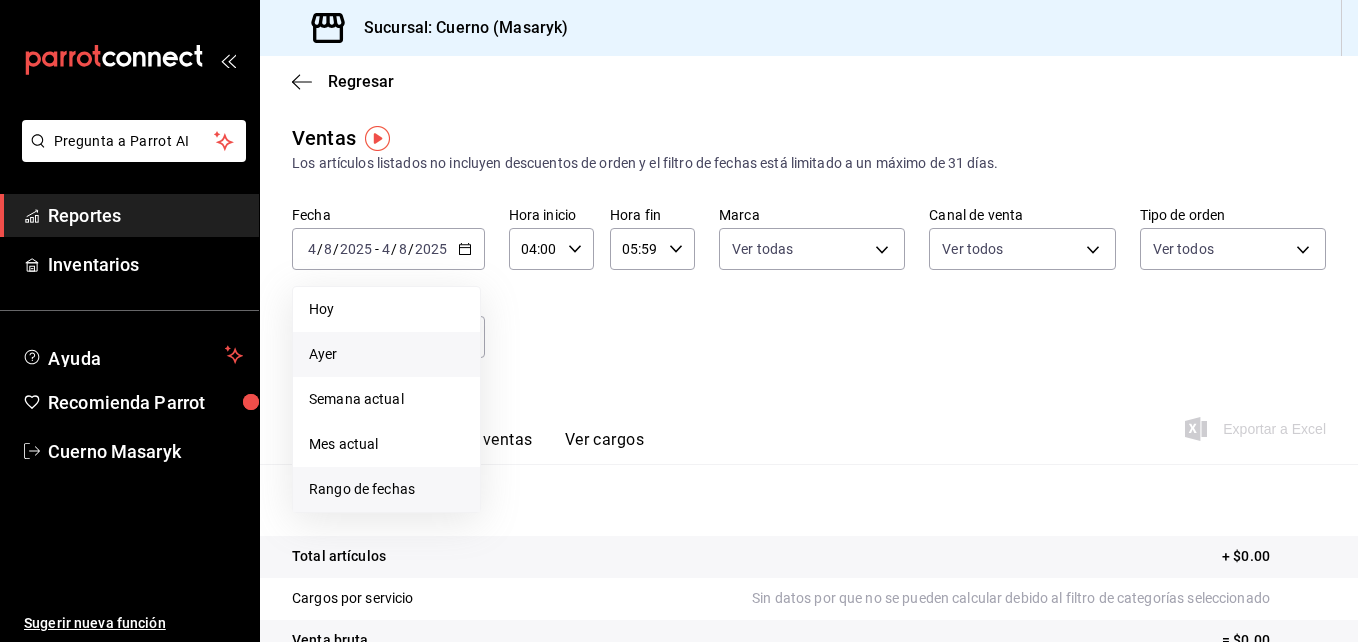 click on "Rango de fechas" at bounding box center (386, 489) 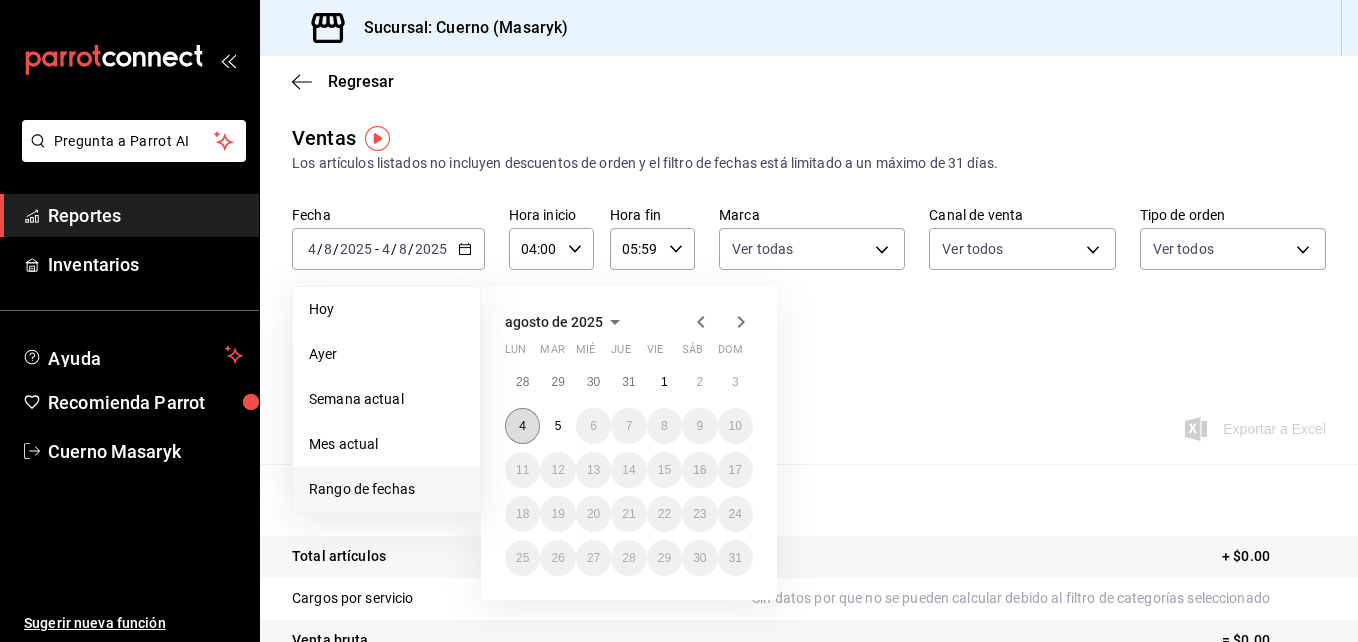 click on "4" at bounding box center (522, 426) 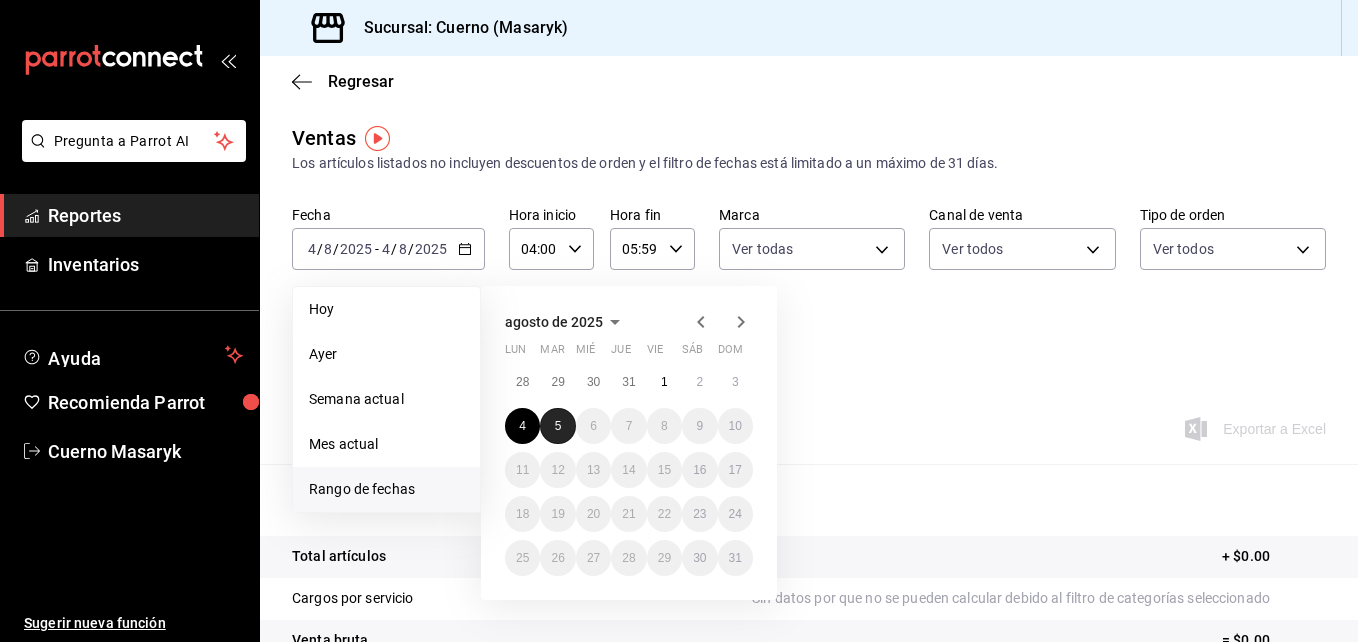 click on "5" at bounding box center (557, 426) 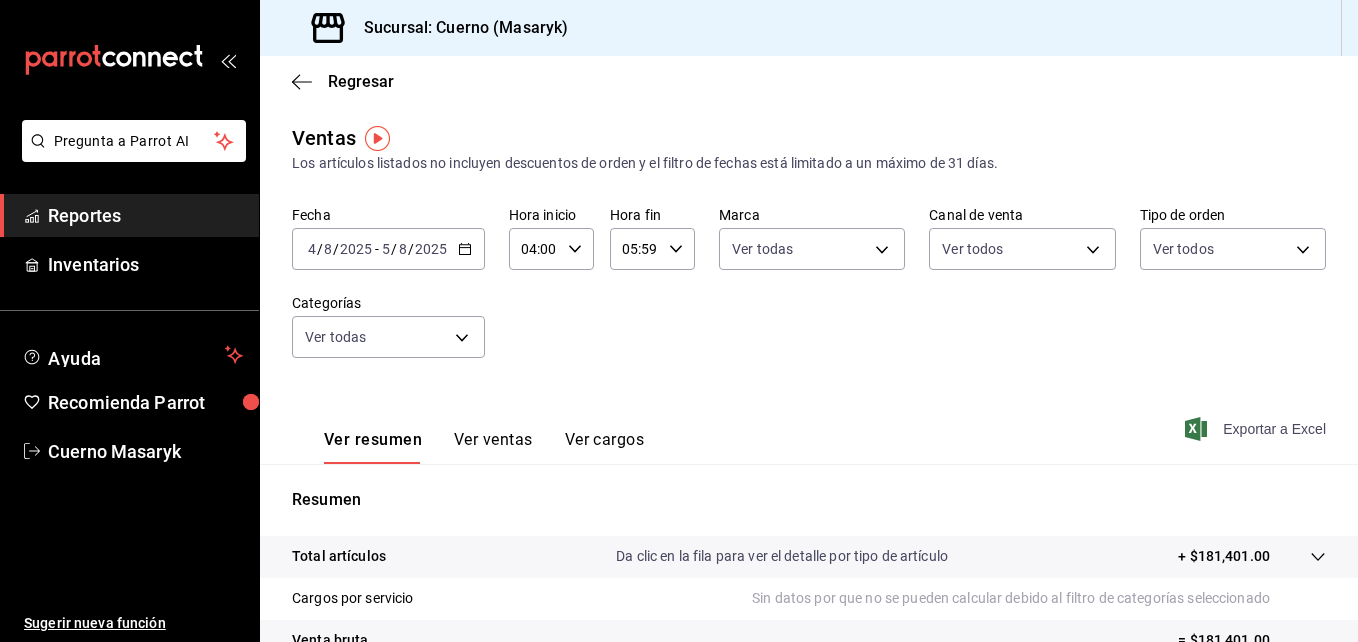 click on "Exportar a Excel" at bounding box center [1257, 429] 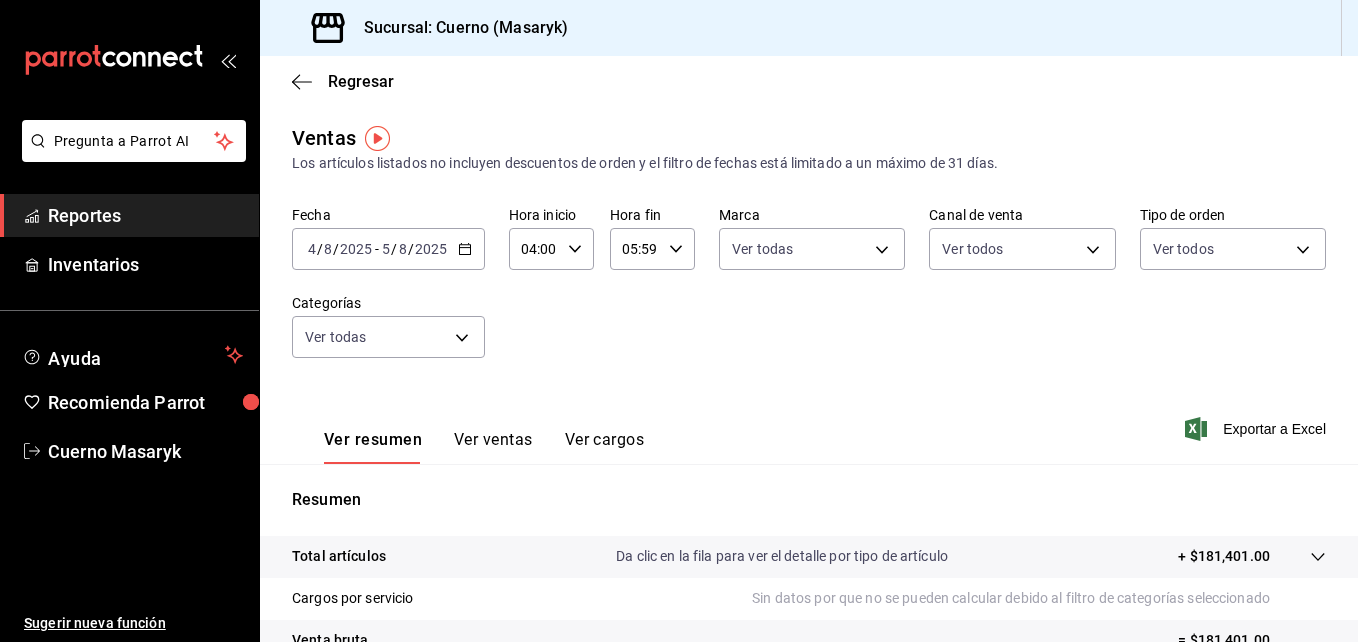 click on "[DATE] [DATE] - [DATE] [DATE]" at bounding box center [388, 249] 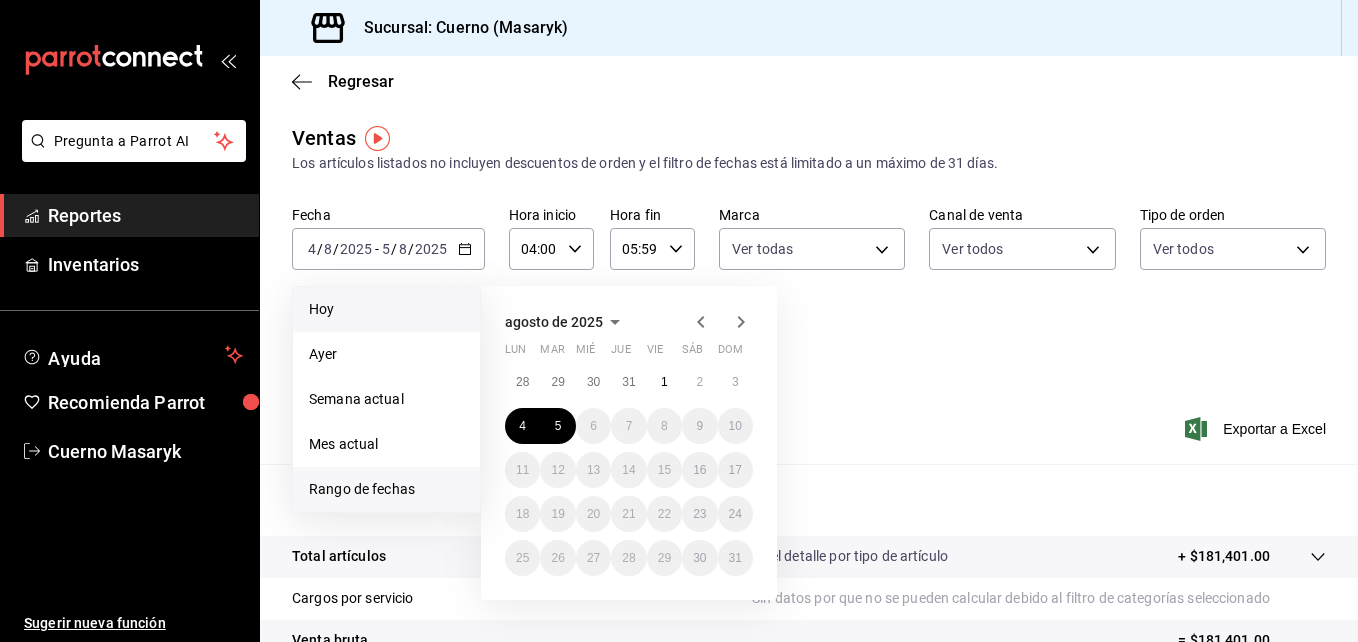click on "Hoy" at bounding box center [386, 309] 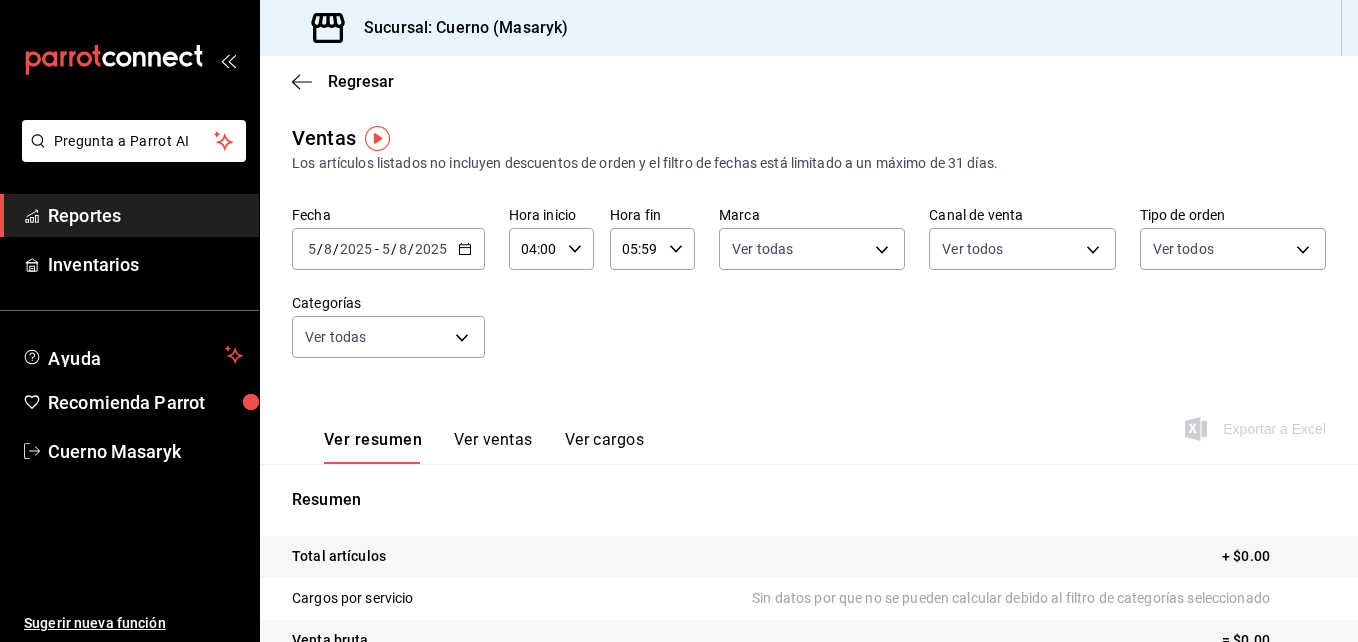 click 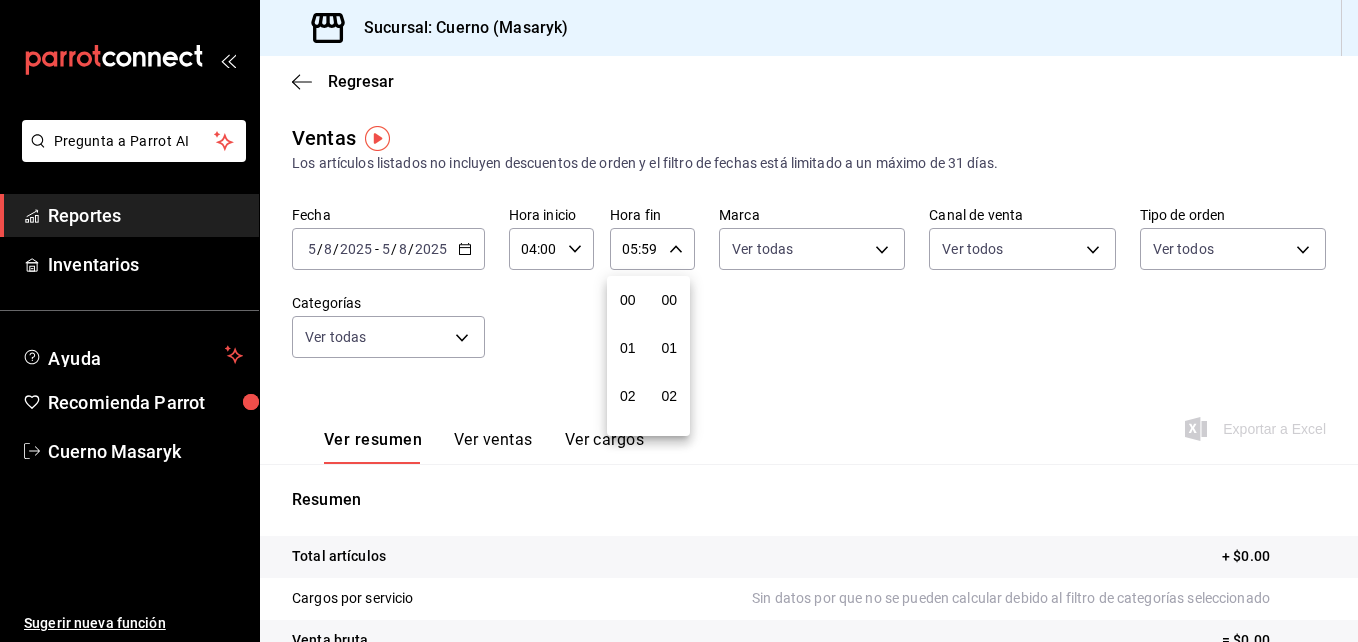 scroll, scrollTop: 240, scrollLeft: 0, axis: vertical 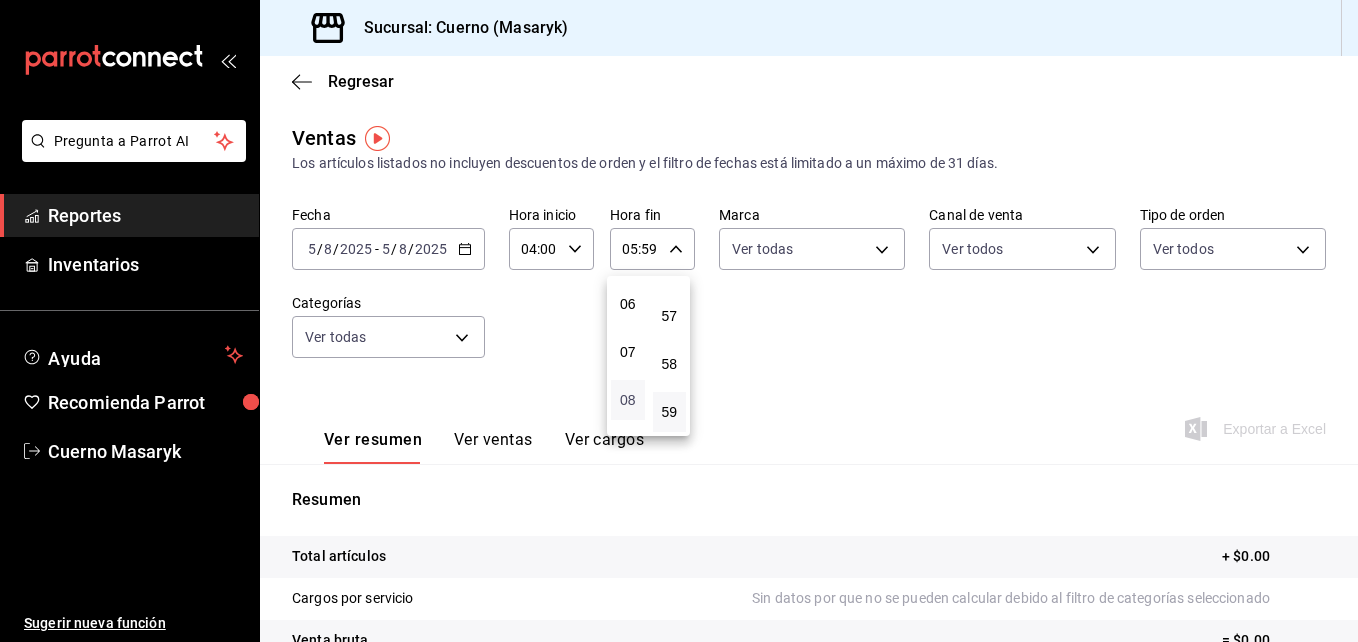 click on "08" at bounding box center (628, 400) 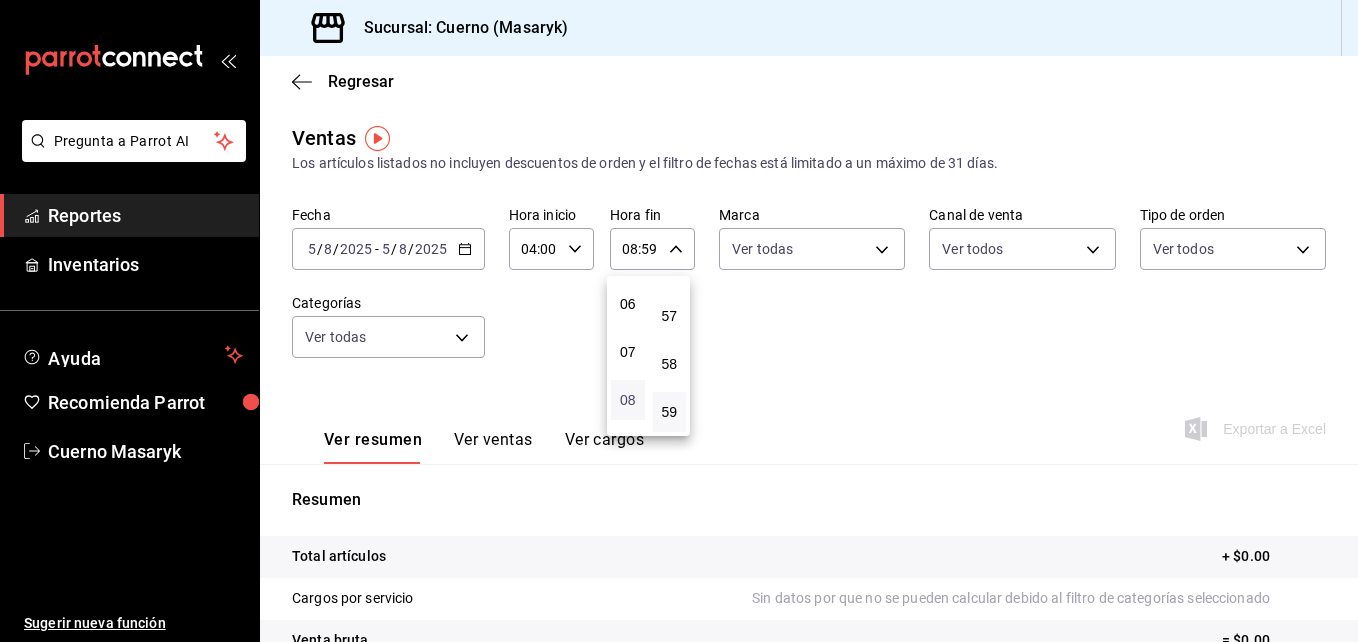 click on "08" at bounding box center [628, 400] 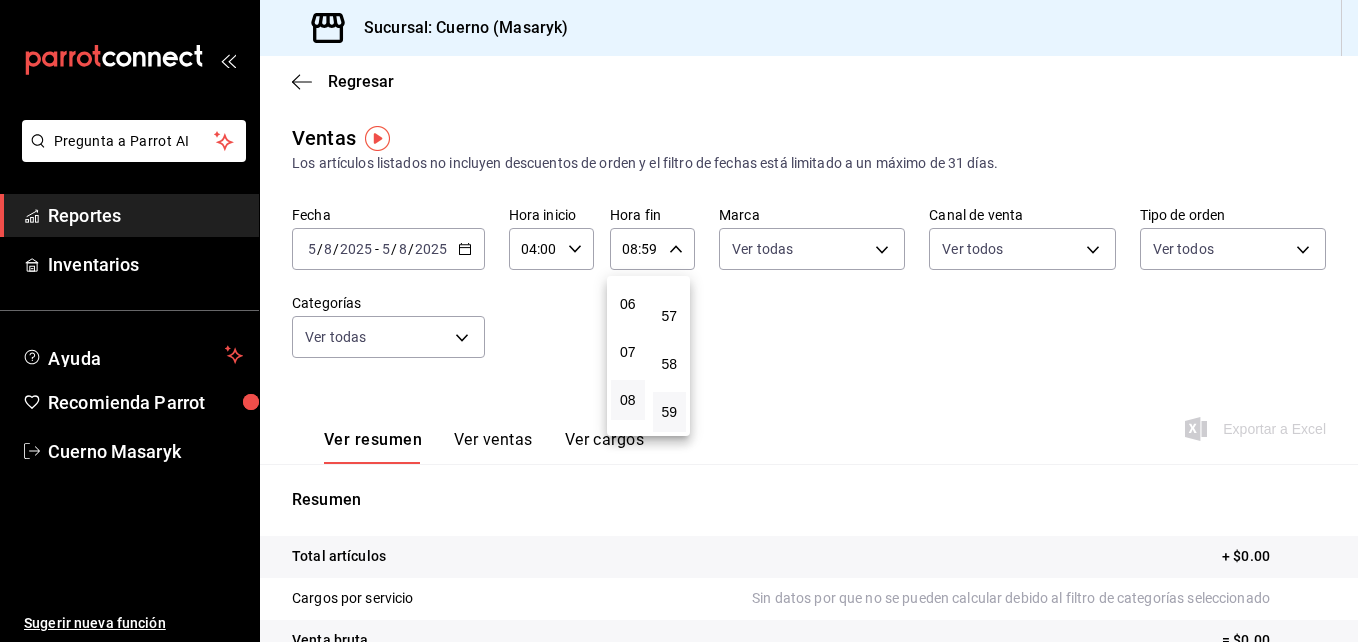 click at bounding box center [679, 321] 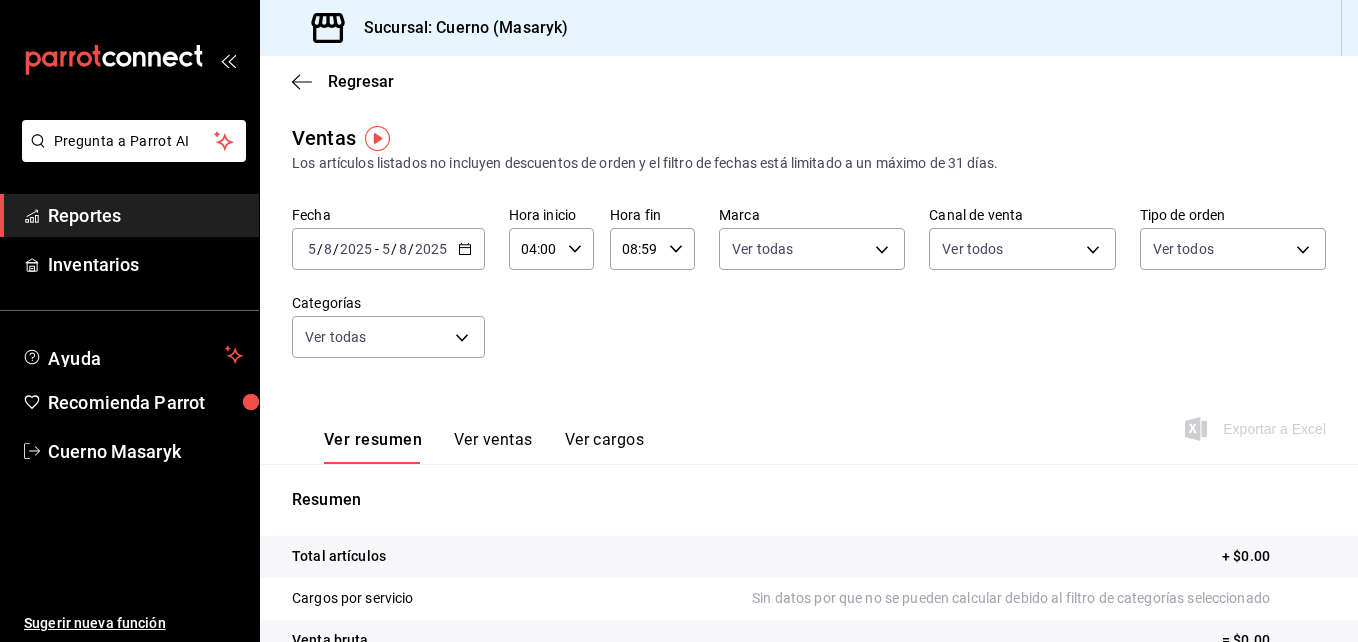 click 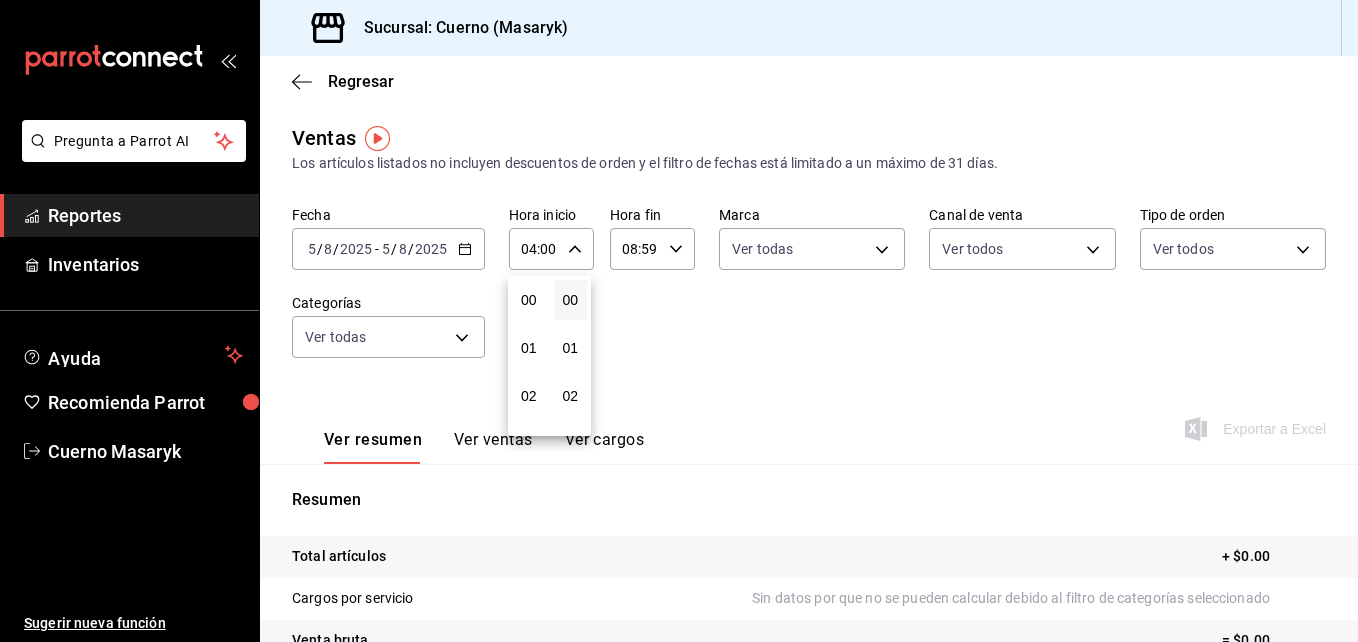 scroll, scrollTop: 192, scrollLeft: 0, axis: vertical 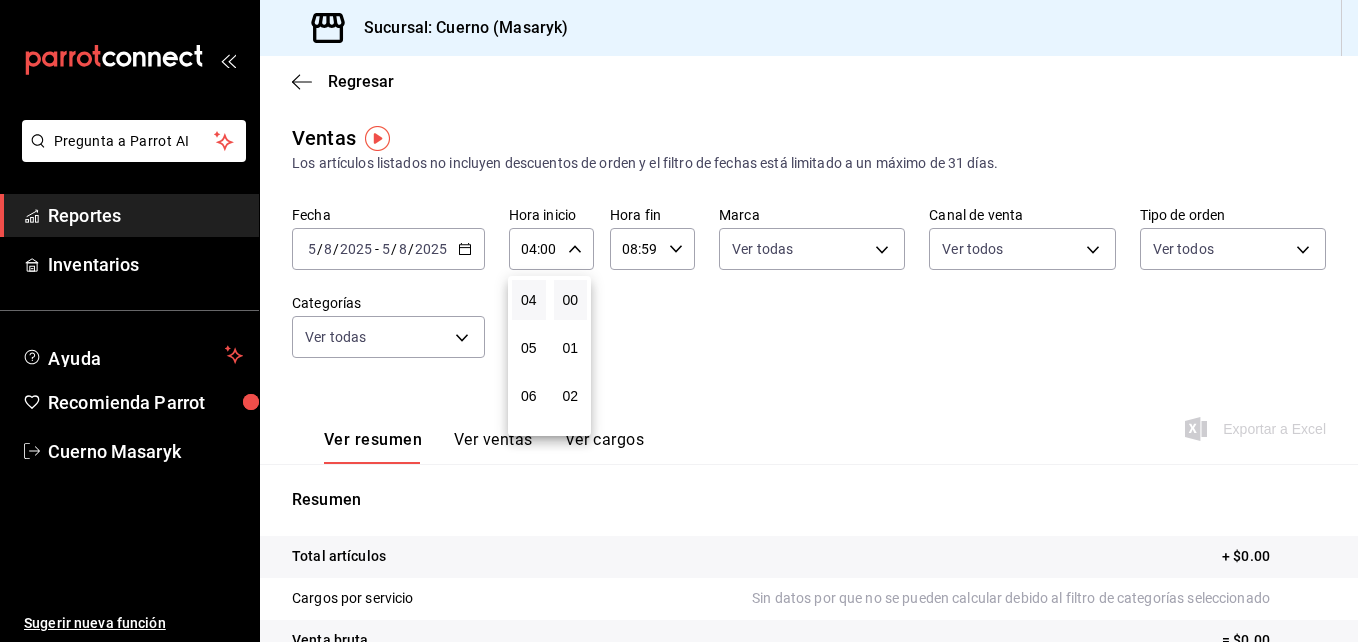 click on "04" at bounding box center [529, 300] 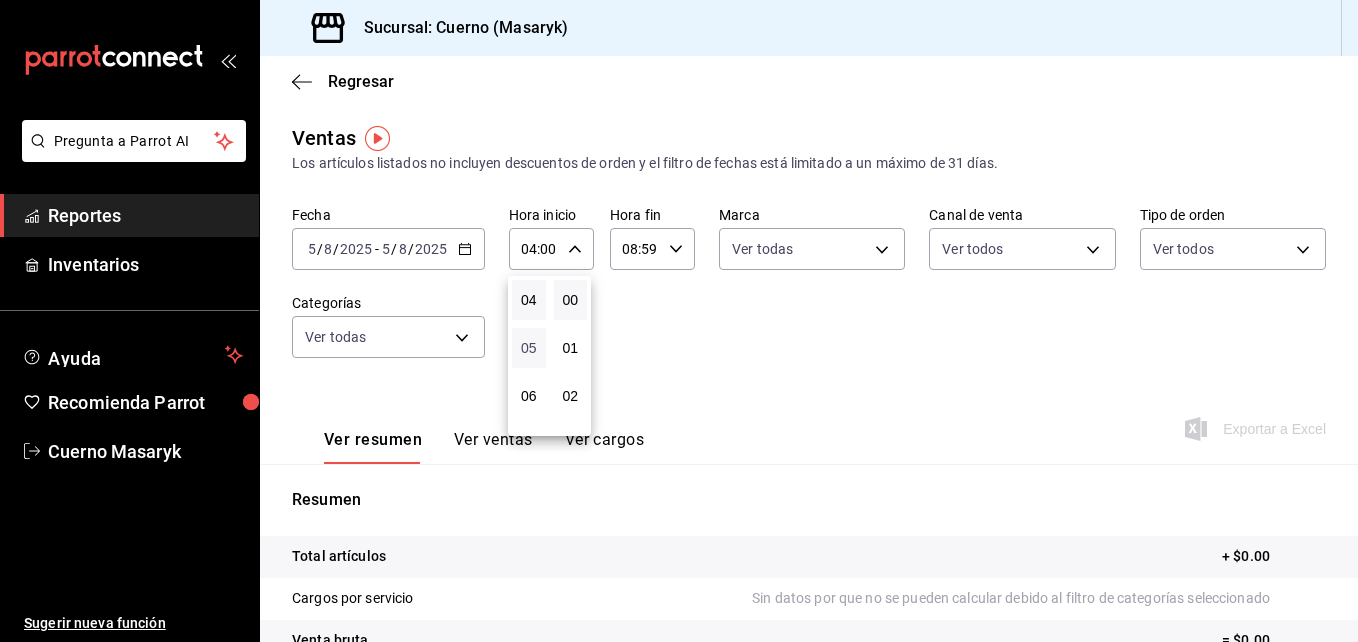 click on "05" at bounding box center [529, 348] 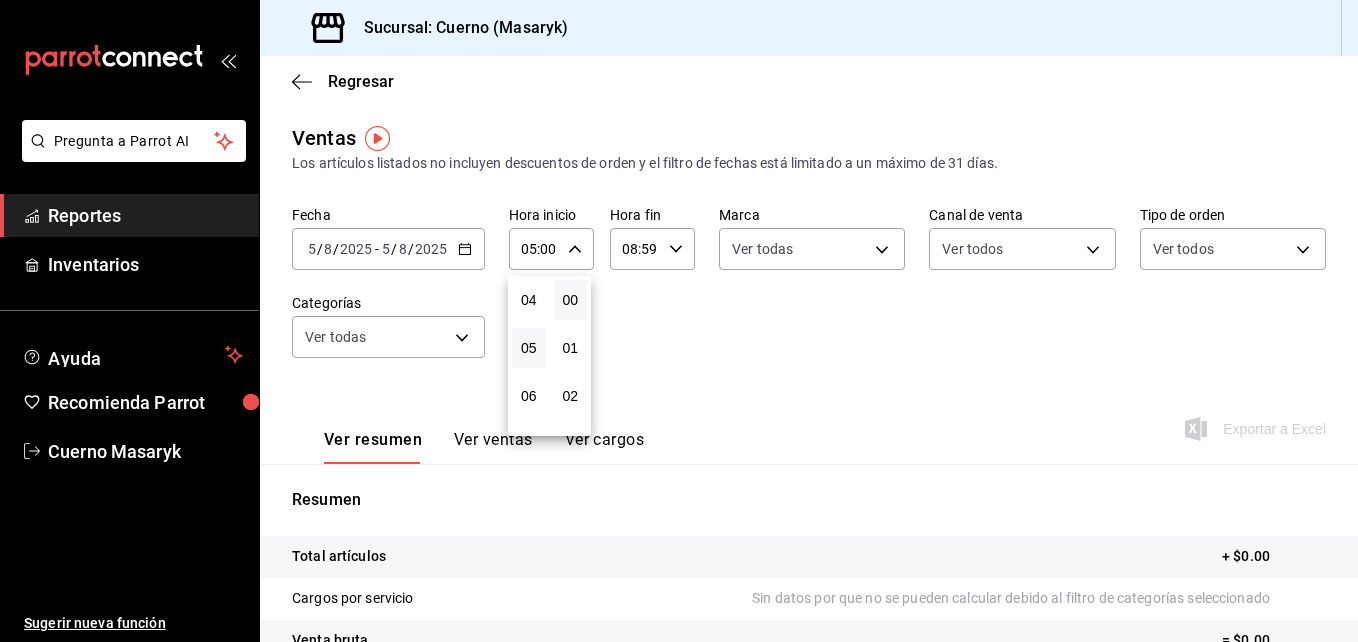 click at bounding box center (679, 321) 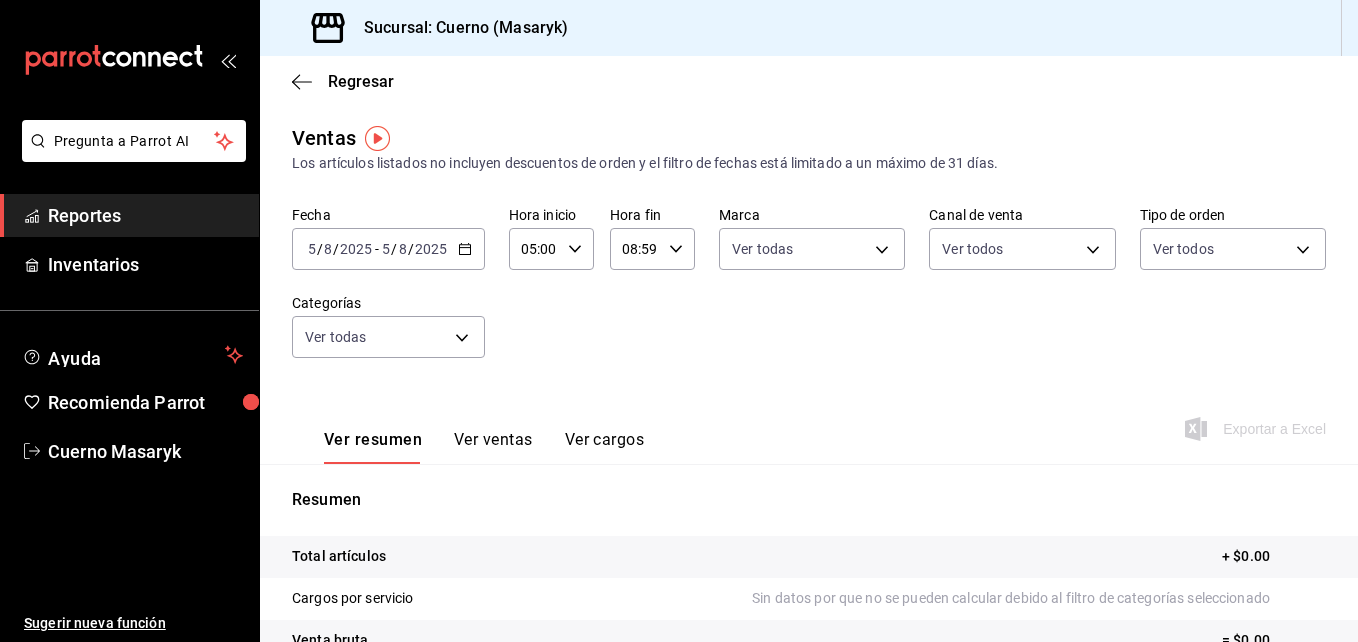 click on "Fecha [DATE] [DATE] - [DATE] [DATE] Hora inicio 05:00 Hora inicio Hora fin 08:59 Hora fin Marca Ver todas 4ea0d660-02b3-4785-bb88-48b5ef6e196c Canal de venta Ver todos PARROT,UBER_EATS,RAPPI,DIDI_FOOD,ONLINE Tipo de orden Ver todos d8208262-291b-4595-bbfa-ed1e8660efdb,73ecdc8a-b505-4242-b24a-d5f1595b9b0a,EXTERNAL Categorías Ver todas" at bounding box center [809, 294] 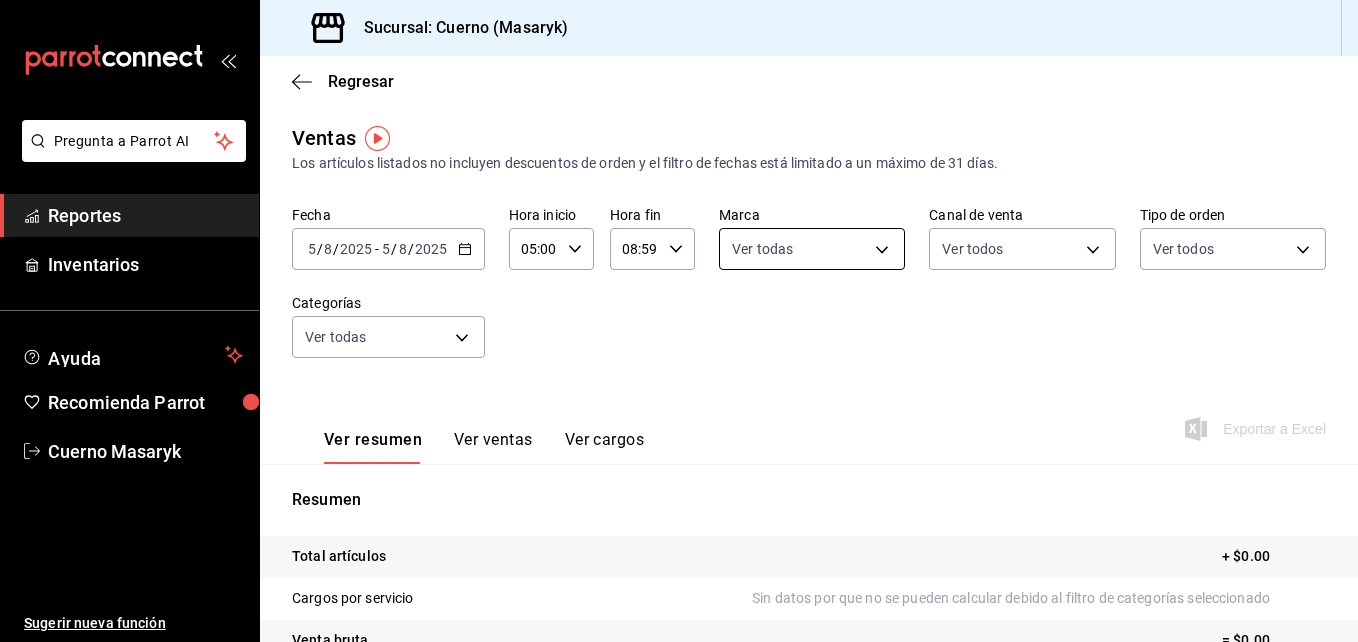 click on "Pregunta a Parrot AI Reportes   Inventarios   Ayuda Recomienda Parrot   Cuerno Masaryk   Sugerir nueva función   Sucursal: Cuerno (Masaryk) Regresar Ventas Los artículos listados no incluyen descuentos de orden y el filtro de fechas está limitado a un máximo de 31 días. Fecha [DATE] [DATE] - [DATE] [DATE] Hora inicio 05:00 Hora inicio Hora fin 08:59 Hora fin Marca Ver todas 4ea0d660-02b3-4785-bb88-48b5ef6e196c Canal de venta Ver todos PARROT,UBER_EATS,RAPPI,DIDI_FOOD,ONLINE Tipo de orden Ver todos d8208262-291b-4595-bbfa-ed1e8660efdb,73ecdc8a-b505-4242-b24a-d5f1595b9b0a,EXTERNAL Categorías Ver todas Ver resumen Ver ventas Ver cargos Exportar a Excel Resumen Total artículos + $0.00 Cargos por servicio  Sin datos por que no se pueden calcular debido al filtro de categorías seleccionado Venta bruta = $0.00 Descuentos totales  Sin datos por que no se pueden calcular debido al filtro de categorías seleccionado Certificados de regalo Venta total = $0.00 Impuestos - $0.00 Venta neta" at bounding box center [679, 321] 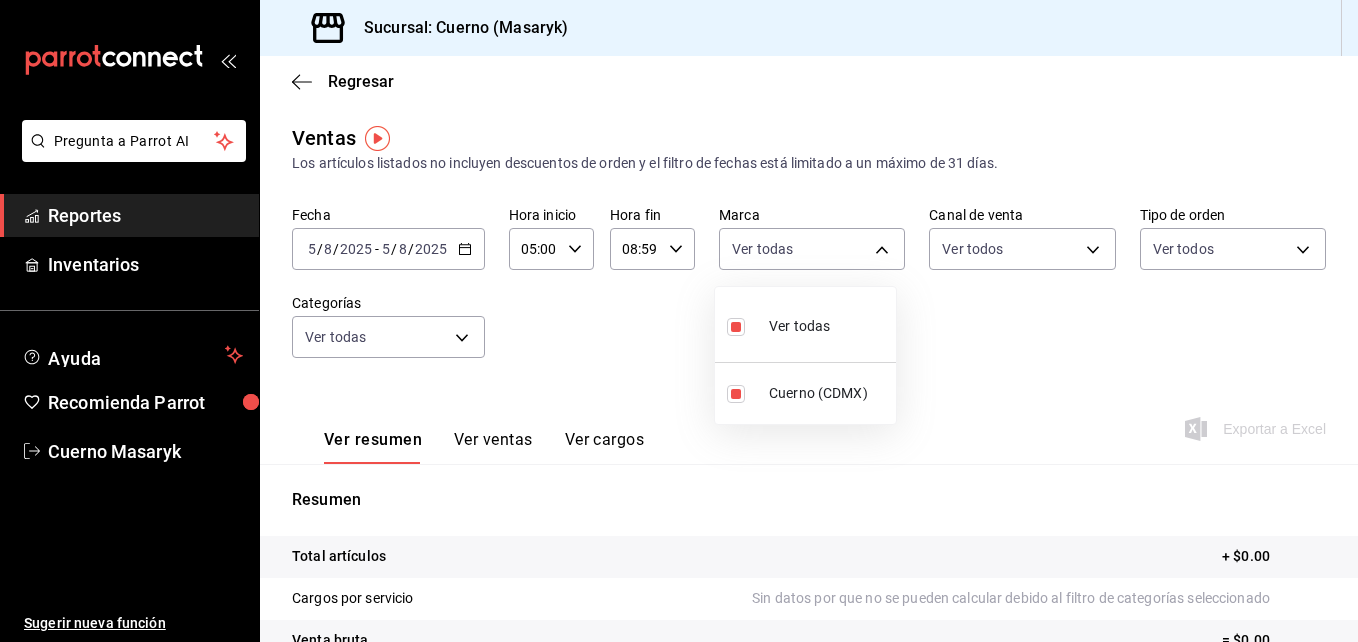 click at bounding box center [679, 321] 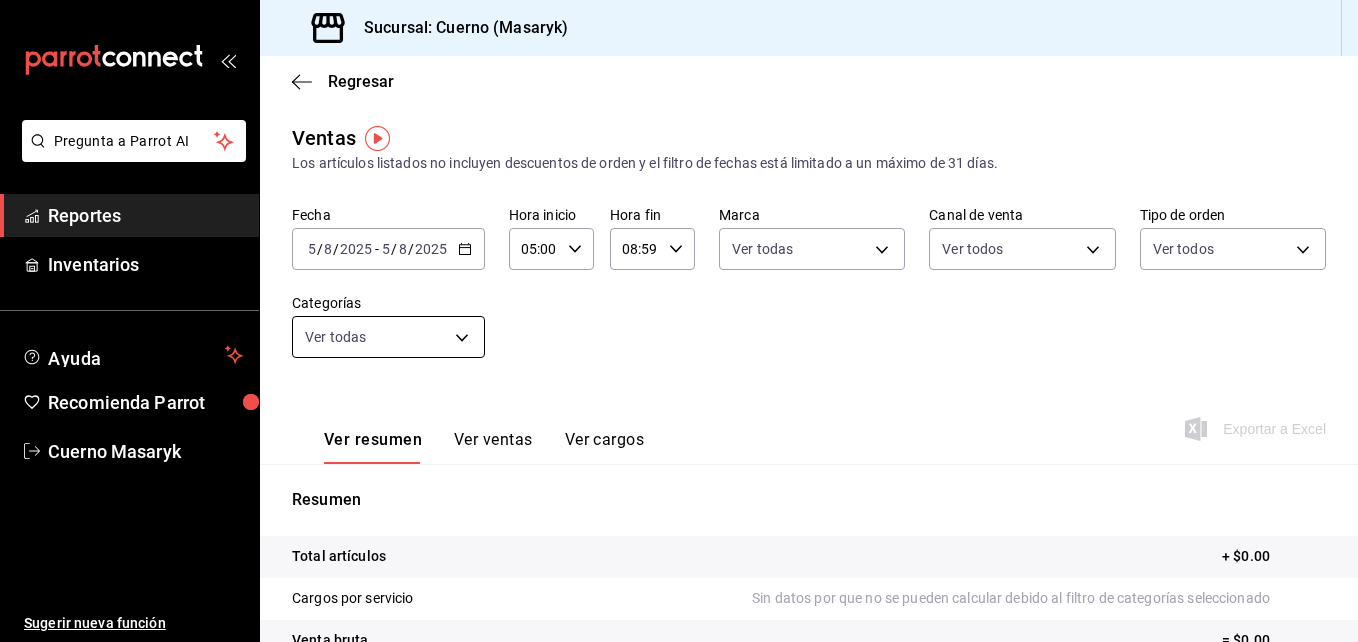 click on "Pregunta a Parrot AI Reportes   Inventarios   Ayuda Recomienda Parrot   Cuerno Masaryk   Sugerir nueva función   Sucursal: Cuerno (Masaryk) Regresar Ventas Los artículos listados no incluyen descuentos de orden y el filtro de fechas está limitado a un máximo de 31 días. Fecha [DATE] [DATE] - [DATE] [DATE] Hora inicio 05:00 Hora inicio Hora fin 08:59 Hora fin Marca Ver todas 4ea0d660-02b3-4785-bb88-48b5ef6e196c Canal de venta Ver todos PARROT,UBER_EATS,RAPPI,DIDI_FOOD,ONLINE Tipo de orden Ver todos d8208262-291b-4595-bbfa-ed1e8660efdb,73ecdc8a-b505-4242-b24a-d5f1595b9b0a,EXTERNAL Categorías Ver todas Ver resumen Ver ventas Ver cargos Exportar a Excel Resumen Total artículos + $0.00 Cargos por servicio  Sin datos por que no se pueden calcular debido al filtro de categorías seleccionado Venta bruta = $0.00 Descuentos totales  Sin datos por que no se pueden calcular debido al filtro de categorías seleccionado Certificados de regalo Venta total = $0.00 Impuestos - $0.00 Venta neta" at bounding box center [679, 321] 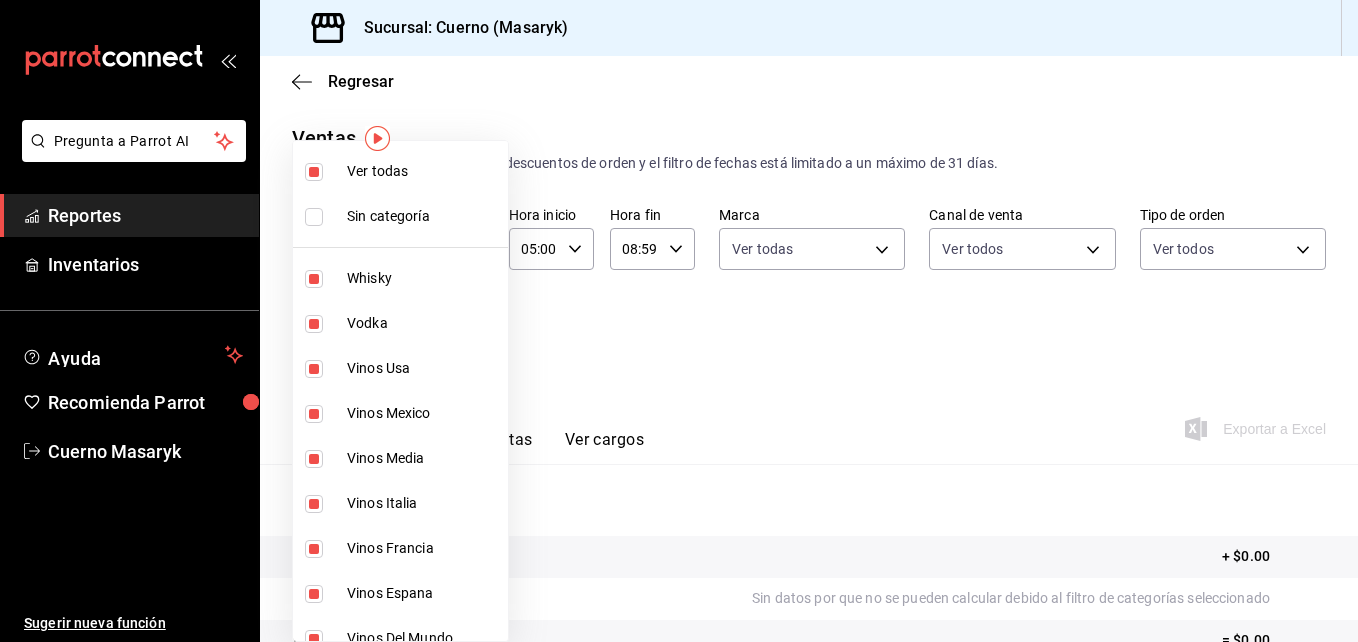 click at bounding box center [314, 172] 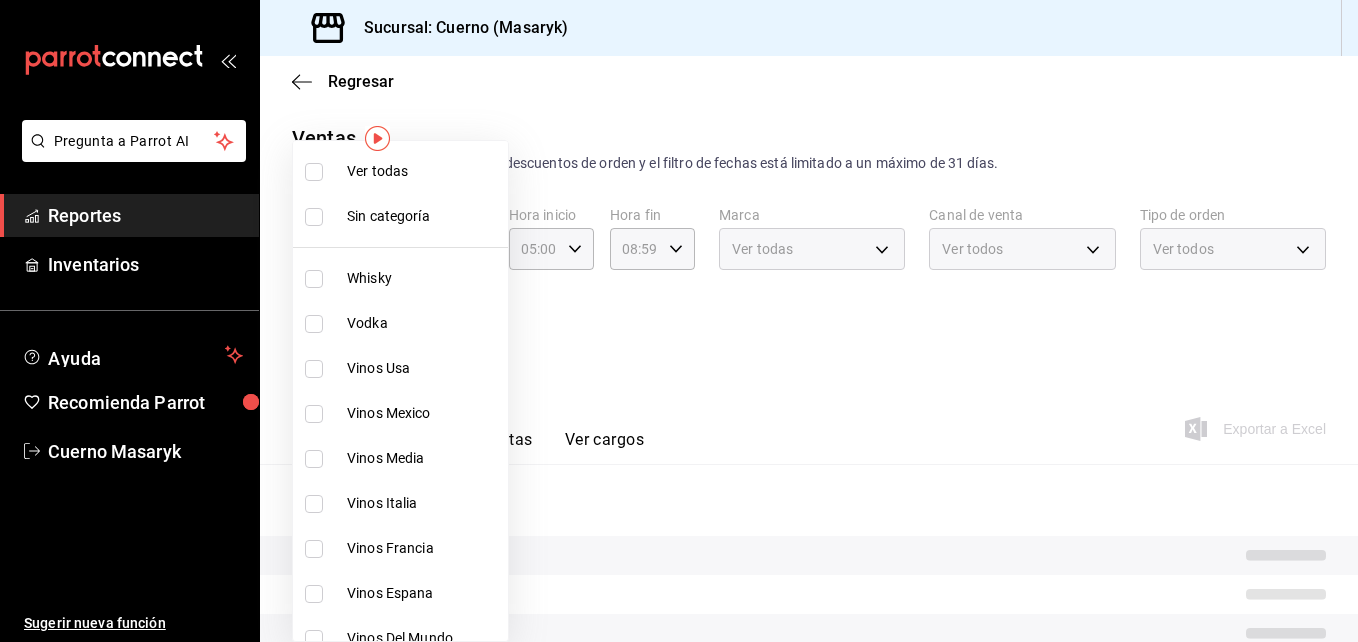 click at bounding box center (314, 172) 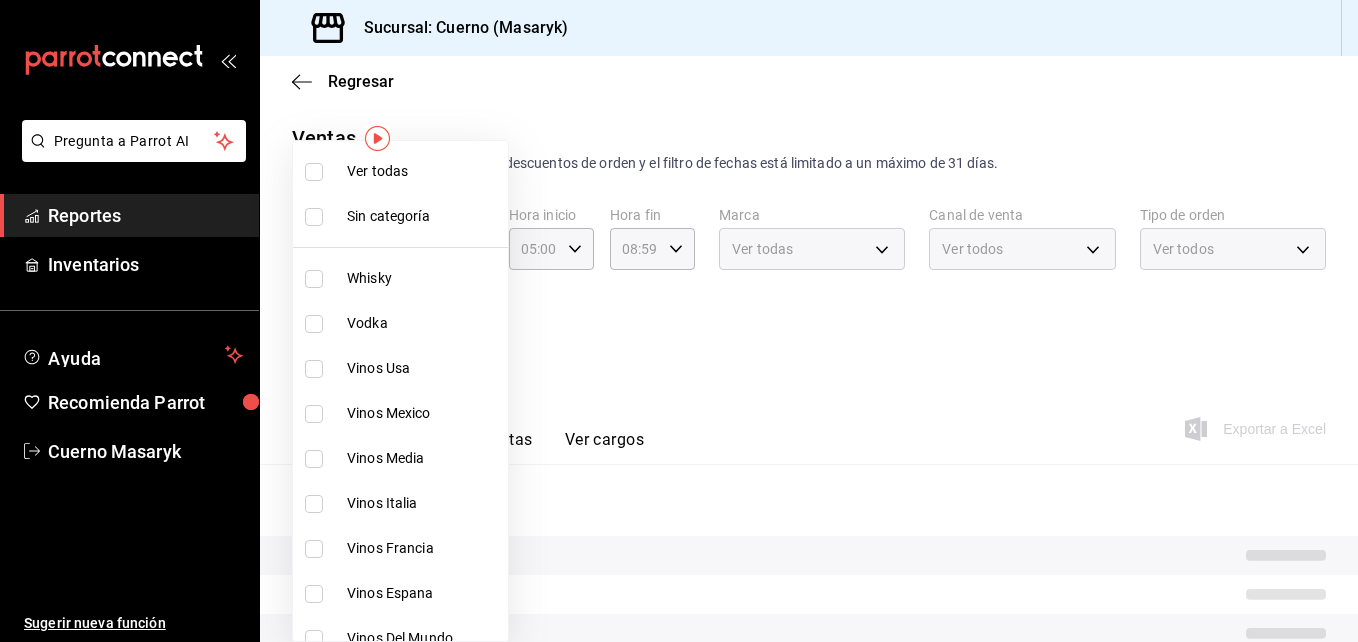 checkbox on "true" 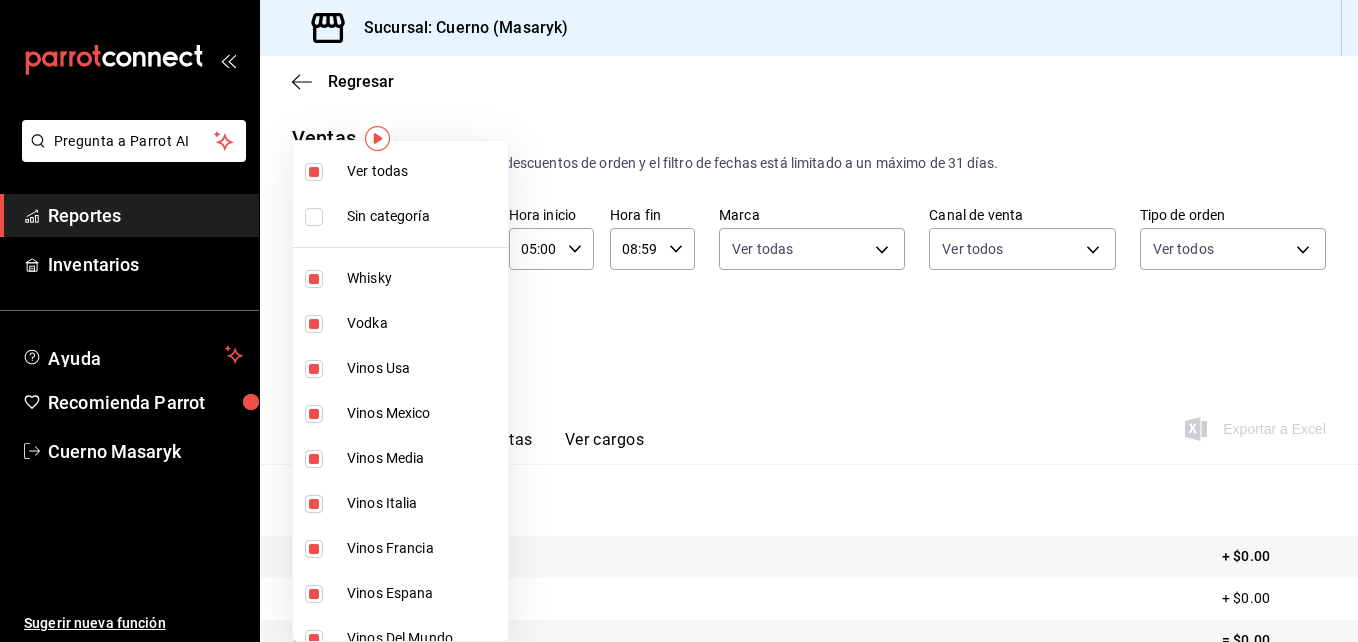 click at bounding box center [679, 321] 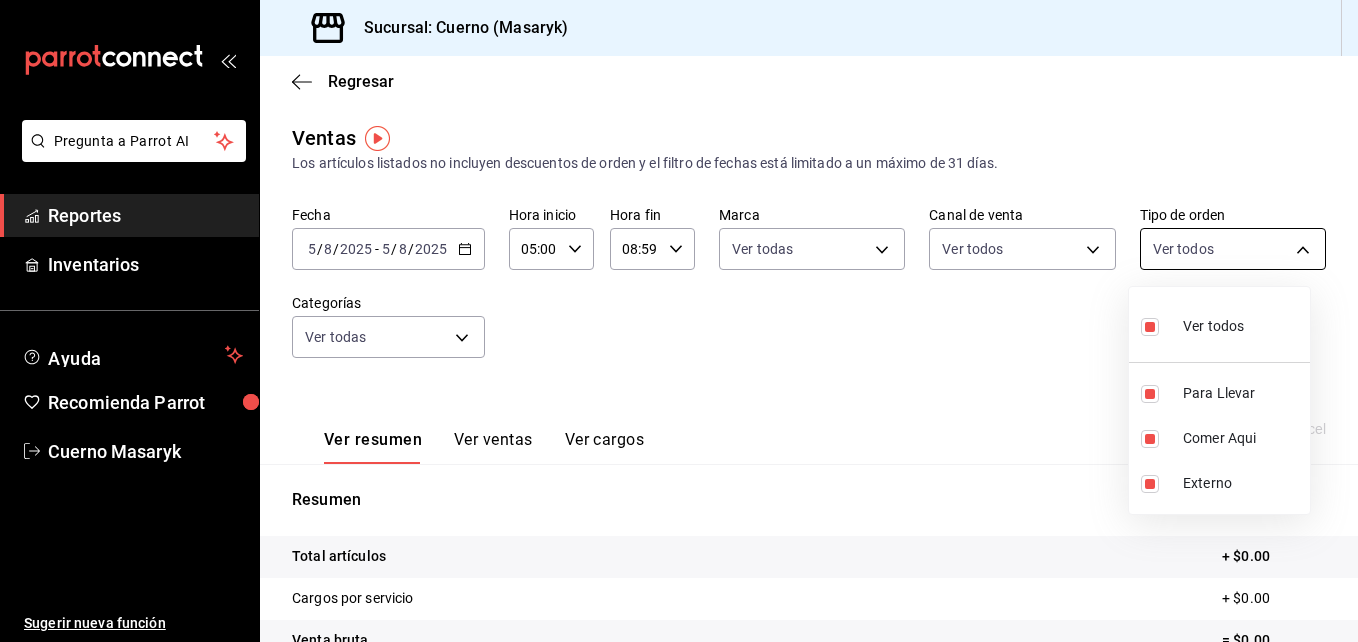 click on "Pregunta a Parrot AI Reportes   Inventarios   Ayuda Recomienda Parrot   Cuerno Masaryk   Sugerir nueva función   Sucursal: Cuerno (Masaryk) Regresar Ventas Los artículos listados no incluyen descuentos de orden y el filtro de fechas está limitado a un máximo de 31 días. Fecha [DATE] [DATE] - [DATE] [DATE] Hora inicio 05:00 Hora inicio Hora fin 08:59 Hora fin Marca Ver todas 4ea0d660-02b3-4785-bb88-48b5ef6e196c Canal de venta Ver todos PARROT,UBER_EATS,RAPPI,DIDI_FOOD,ONLINE Tipo de orden Ver todos d8208262-291b-4595-bbfa-ed1e8660efdb,73ecdc8a-b505-4242-b24a-d5f1595b9b0a,EXTERNAL Categorías Ver todas Ver resumen Ver ventas Ver cargos Exportar a Excel Resumen Total artículos + $0.00 Cargos por servicio + $0.00 Venta bruta = $0.00 Descuentos totales - $0.00 Certificados de regalo - $0.00 Venta total = $0.00 Impuestos - $0.00 Venta neta = $0.00 Pregunta a Parrot AI Reportes   Inventarios   Ayuda Recomienda Parrot   Cuerno Masaryk   Sugerir nueva función   Ver video tutorial Ir a video" at bounding box center [679, 321] 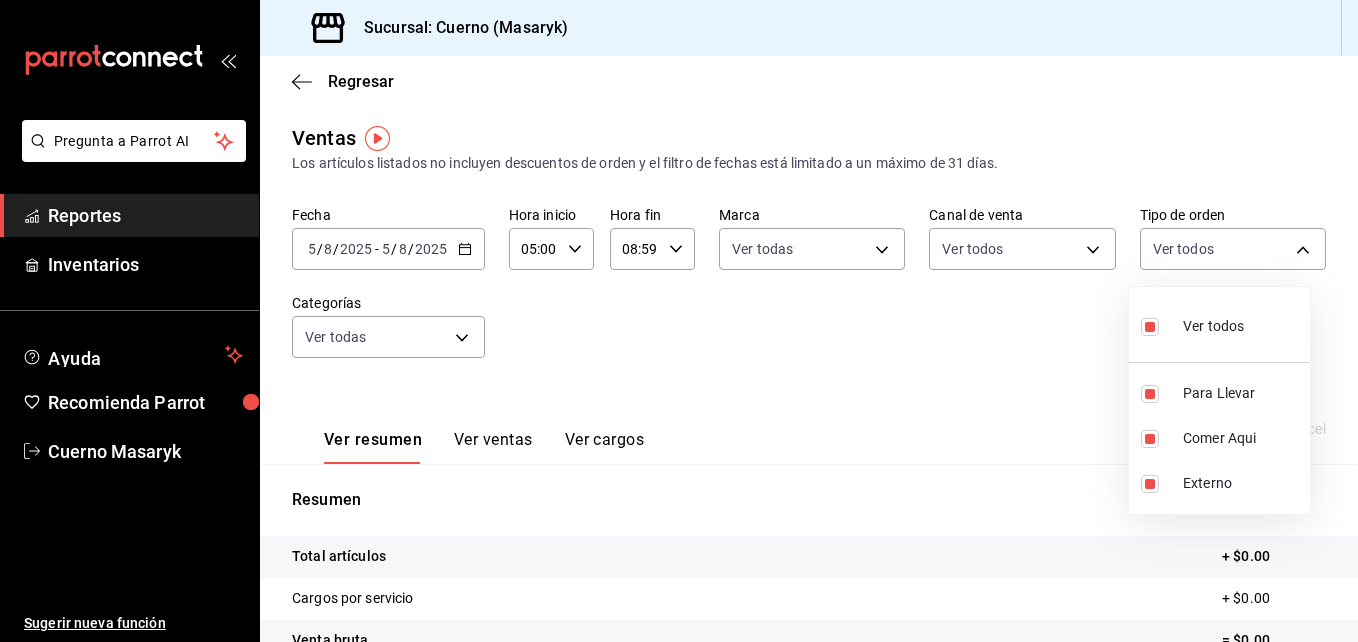 click at bounding box center (1150, 327) 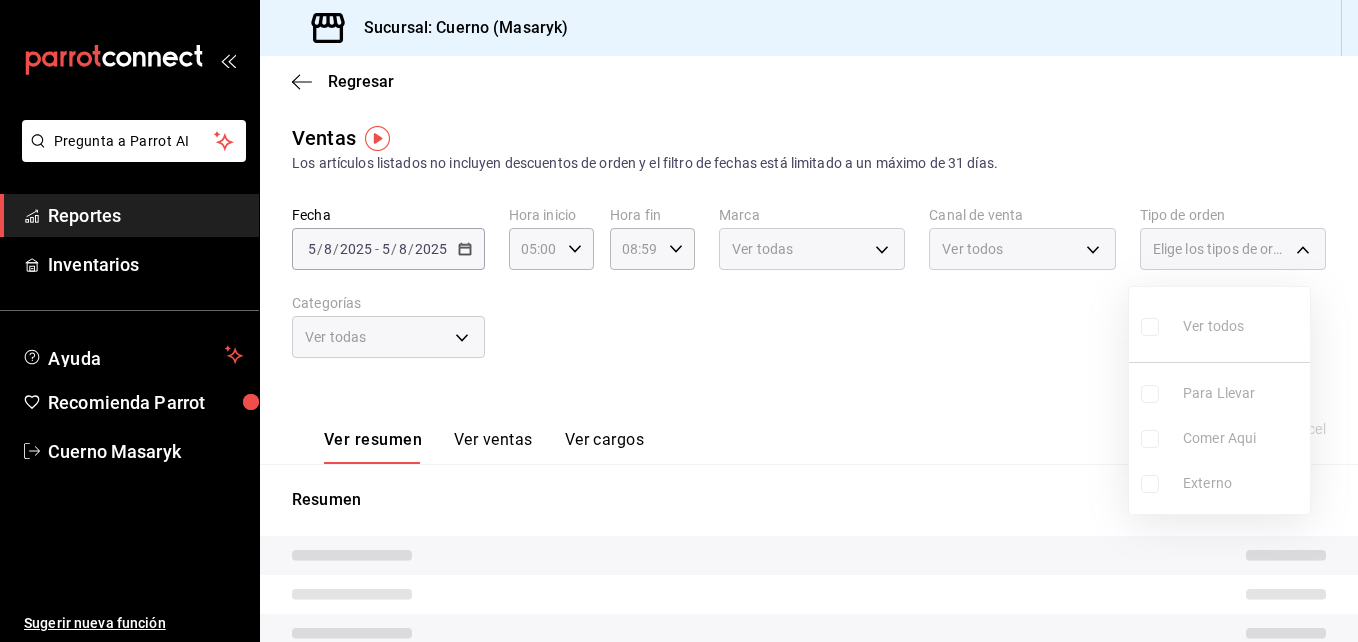 click on "Ver todos Para Llevar Comer Aqui Externo" at bounding box center [1219, 400] 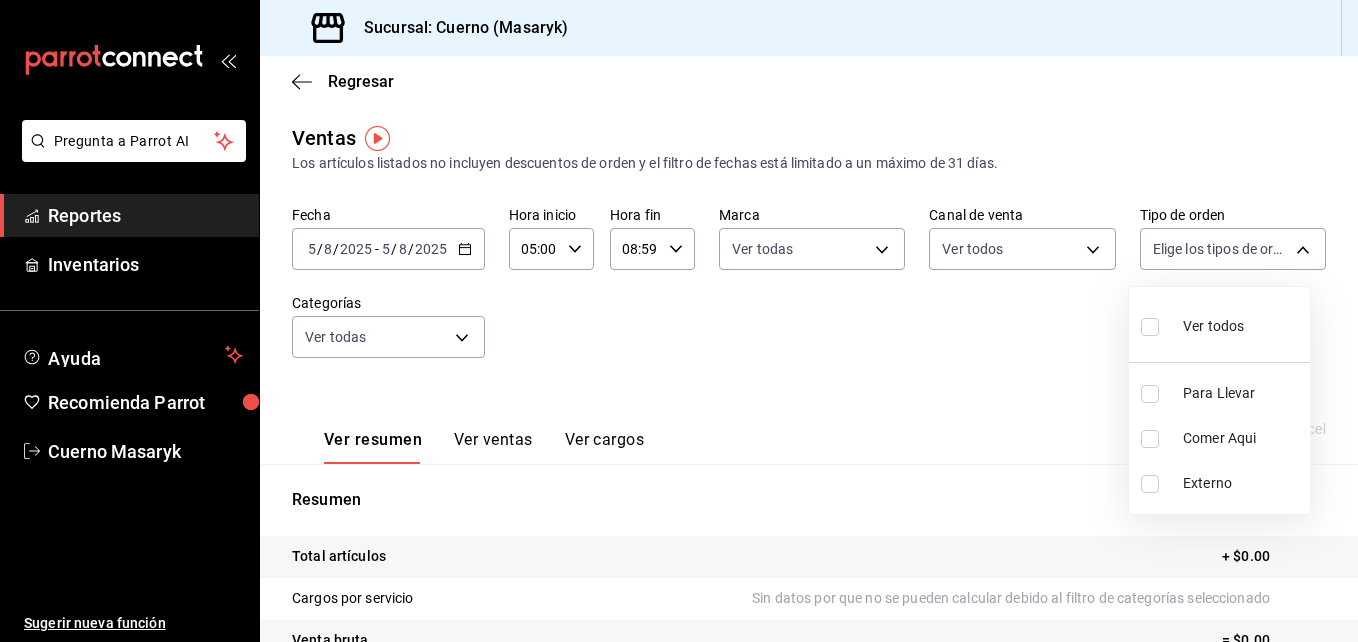 click at bounding box center [1150, 327] 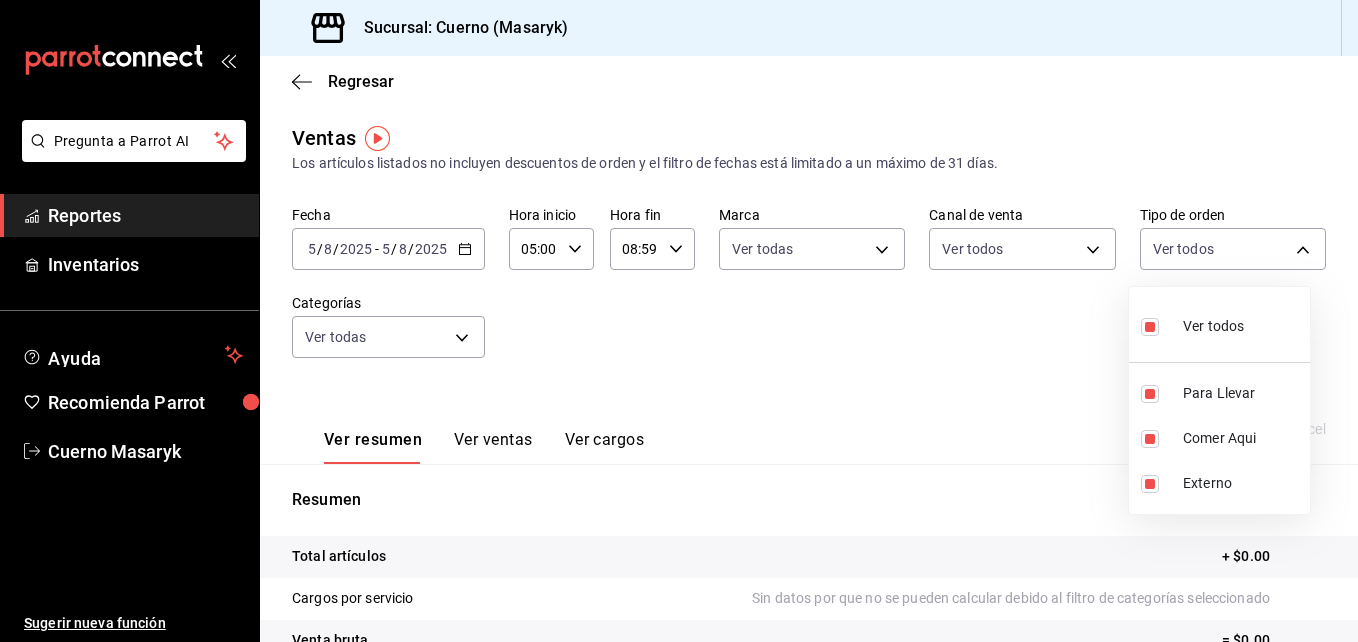 click at bounding box center (679, 321) 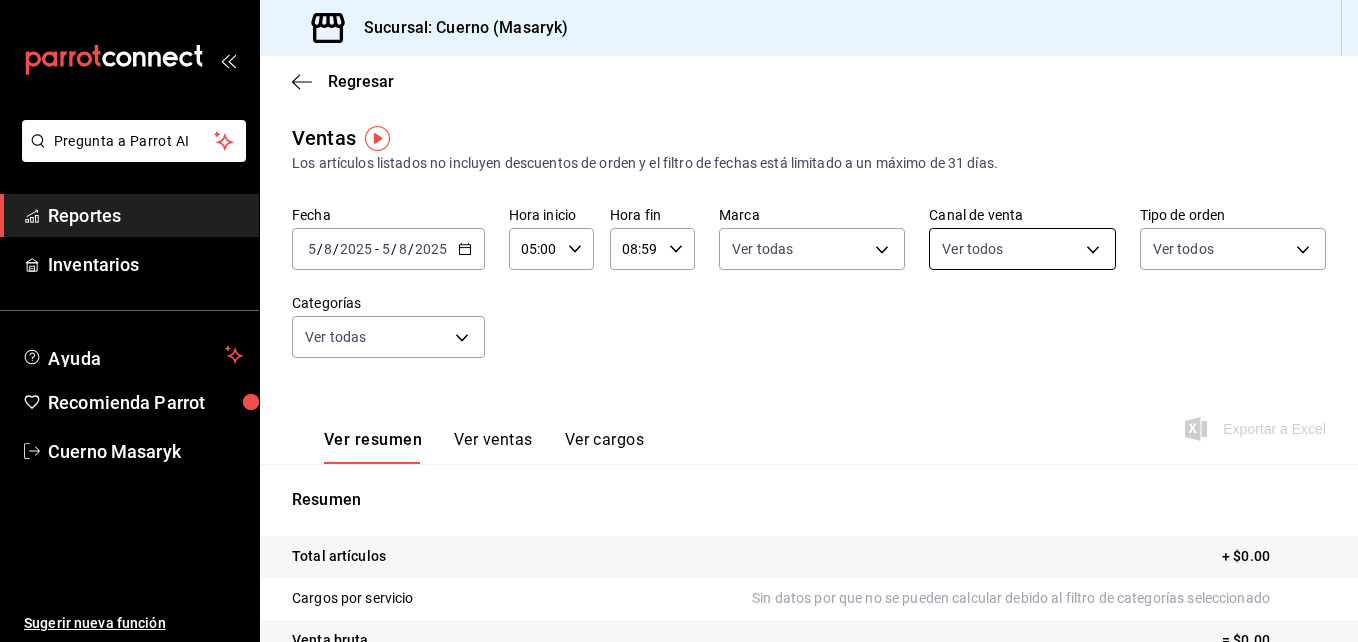 click on "Pregunta a Parrot AI Reportes   Inventarios   Ayuda Recomienda Parrot   Cuerno Masaryk   Sugerir nueva función   Sucursal: Cuerno (Masaryk) Regresar Ventas Los artículos listados no incluyen descuentos de orden y el filtro de fechas está limitado a un máximo de 31 días. Fecha [DATE] [DATE] - [DATE] [DATE] Hora inicio 05:00 Hora inicio Hora fin 08:59 Hora fin Marca Ver todas 4ea0d660-02b3-4785-bb88-48b5ef6e196c Canal de venta Ver todos PARROT,UBER_EATS,RAPPI,DIDI_FOOD,ONLINE Tipo de orden Ver todos d8208262-291b-4595-bbfa-ed1e8660efdb,73ecdc8a-b505-4242-b24a-d5f1595b9b0a,EXTERNAL Categorías Ver todas Ver resumen Ver ventas Ver cargos Exportar a Excel Resumen Total artículos + $0.00 Cargos por servicio  Sin datos por que no se pueden calcular debido al filtro de categorías seleccionado Venta bruta = $0.00 Descuentos totales  Sin datos por que no se pueden calcular debido al filtro de categorías seleccionado Certificados de regalo Venta total = $0.00 Impuestos - $0.00 Venta neta" at bounding box center (679, 321) 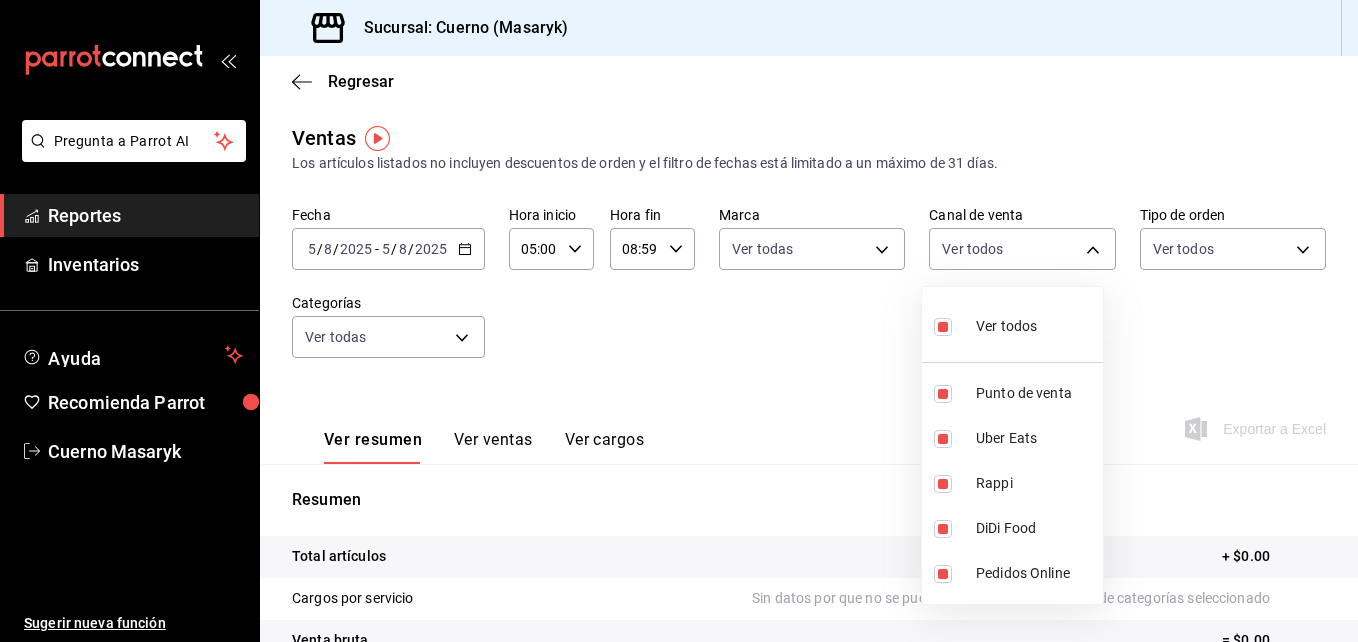 click at bounding box center [679, 321] 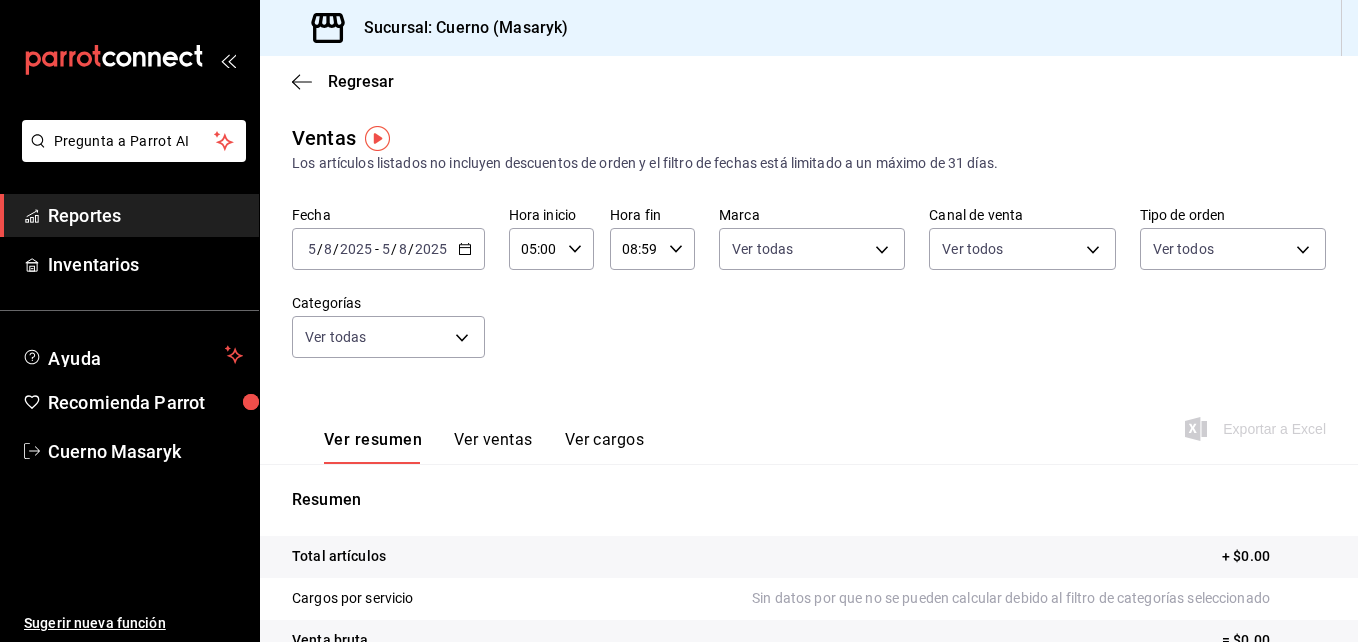 click on "Exportar a Excel" at bounding box center [1257, 429] 